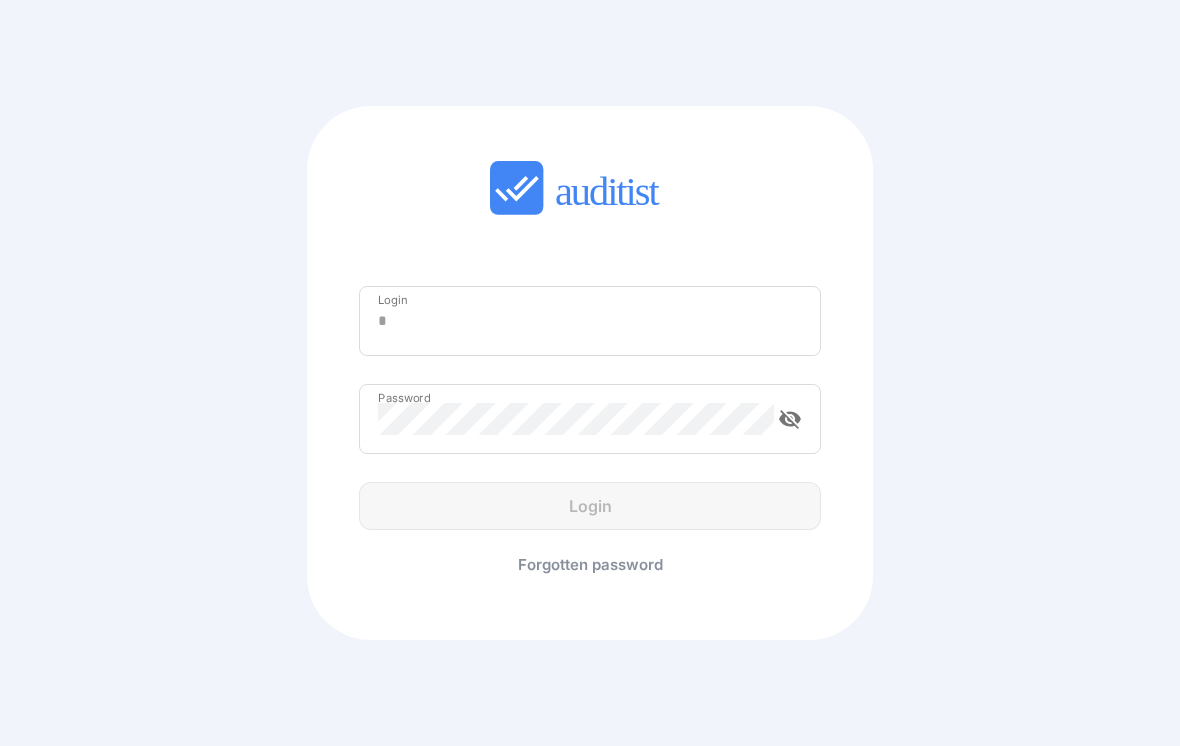 scroll, scrollTop: 0, scrollLeft: 0, axis: both 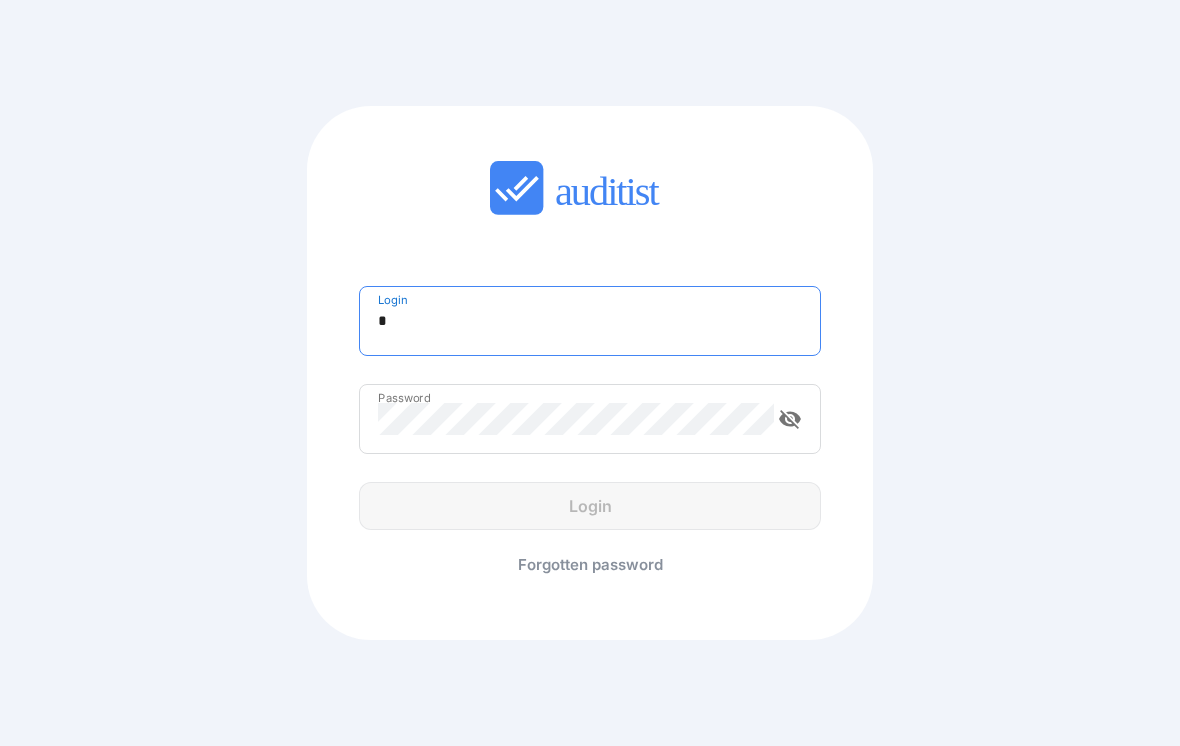type on "*" 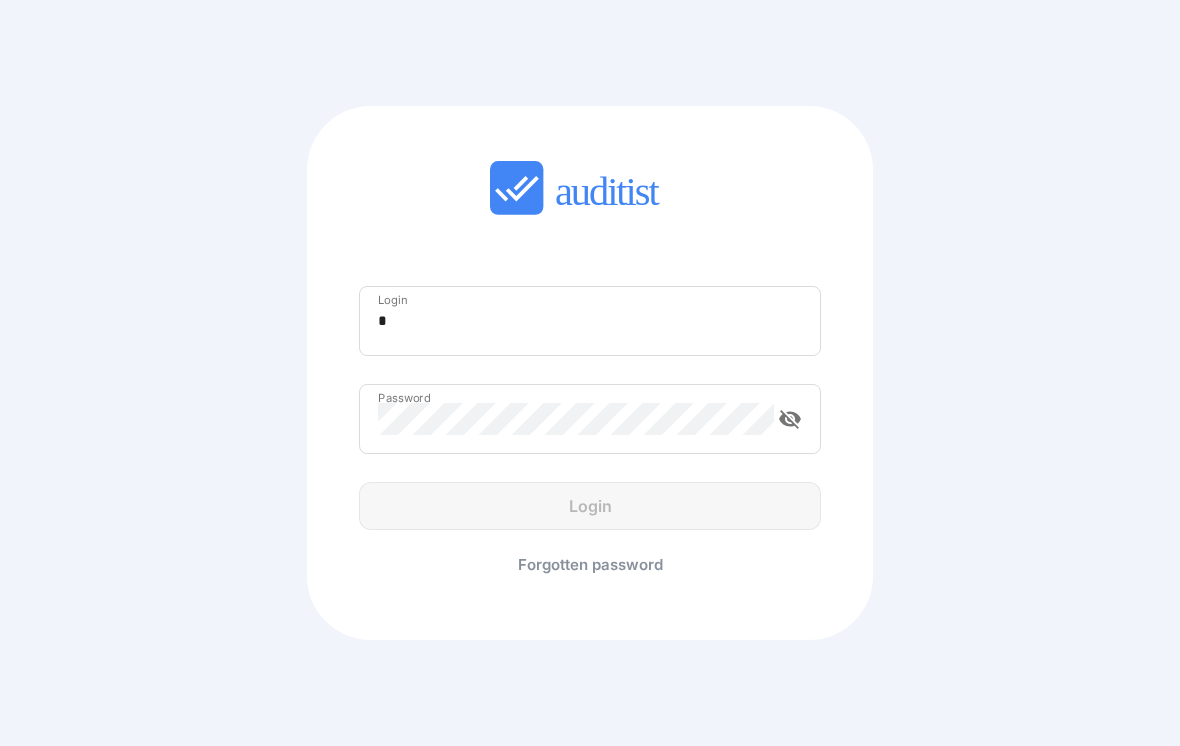 click on "*" at bounding box center [590, 321] 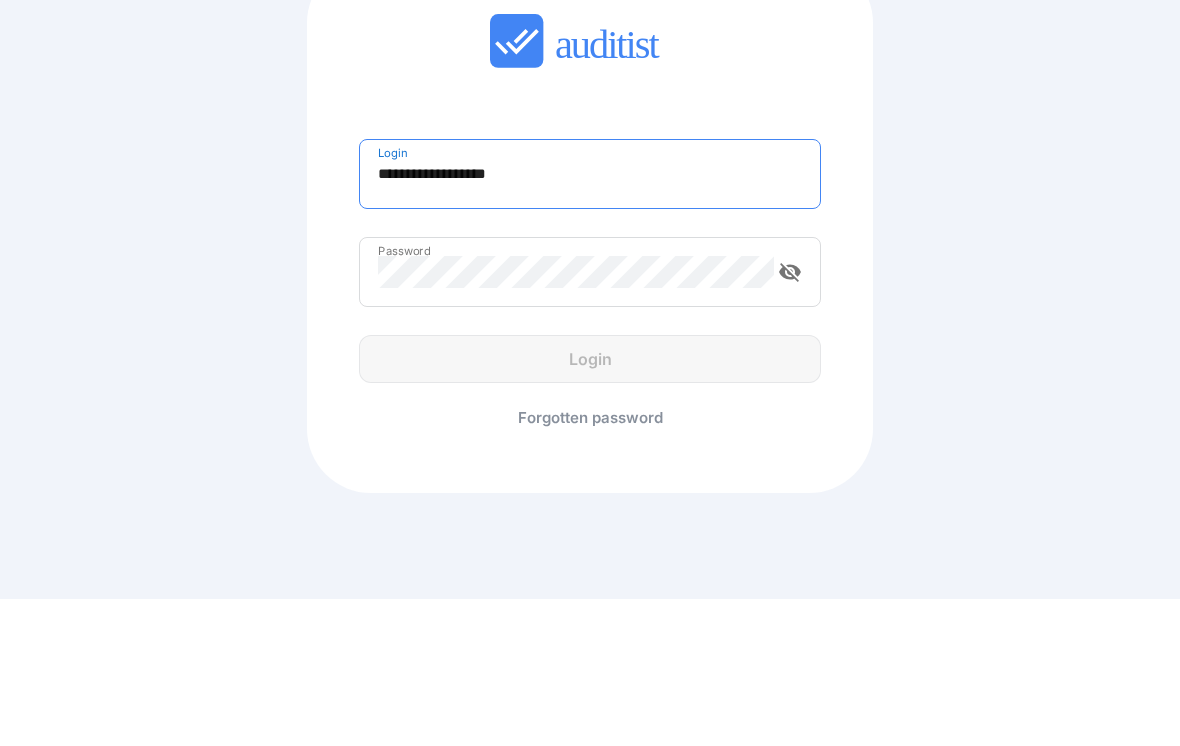 type on "**********" 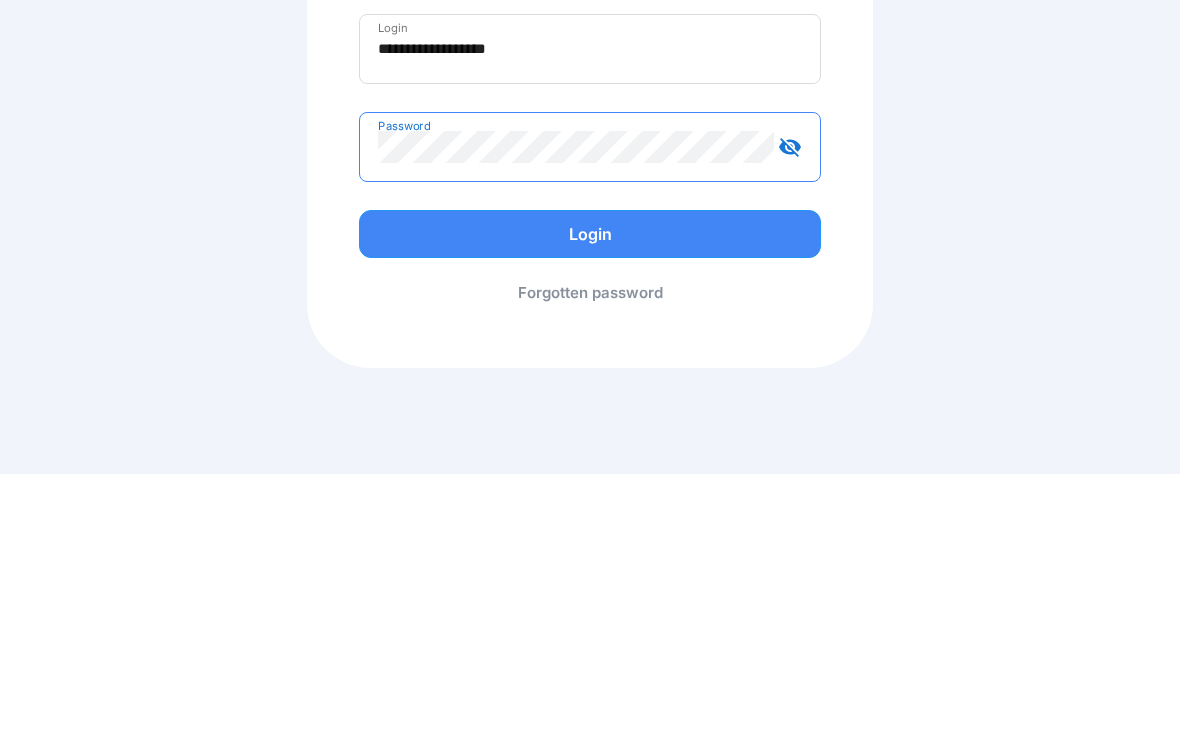 click on "Login" at bounding box center [590, 506] 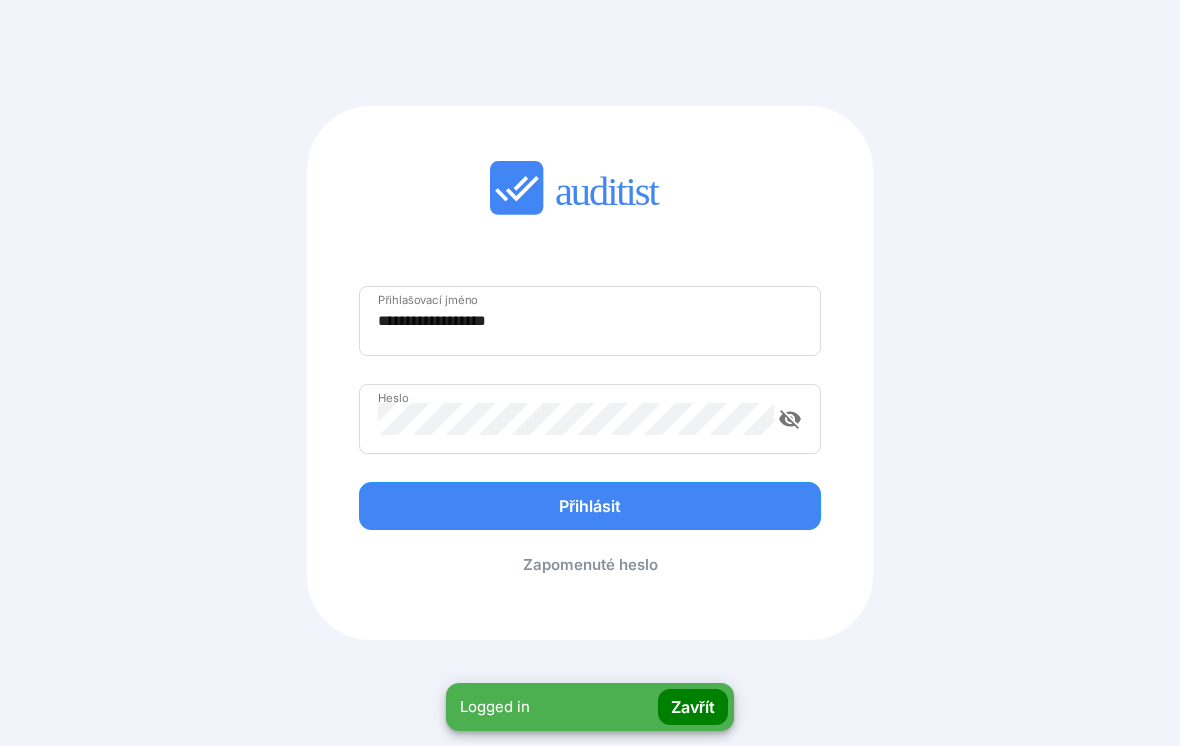 scroll, scrollTop: 0, scrollLeft: 0, axis: both 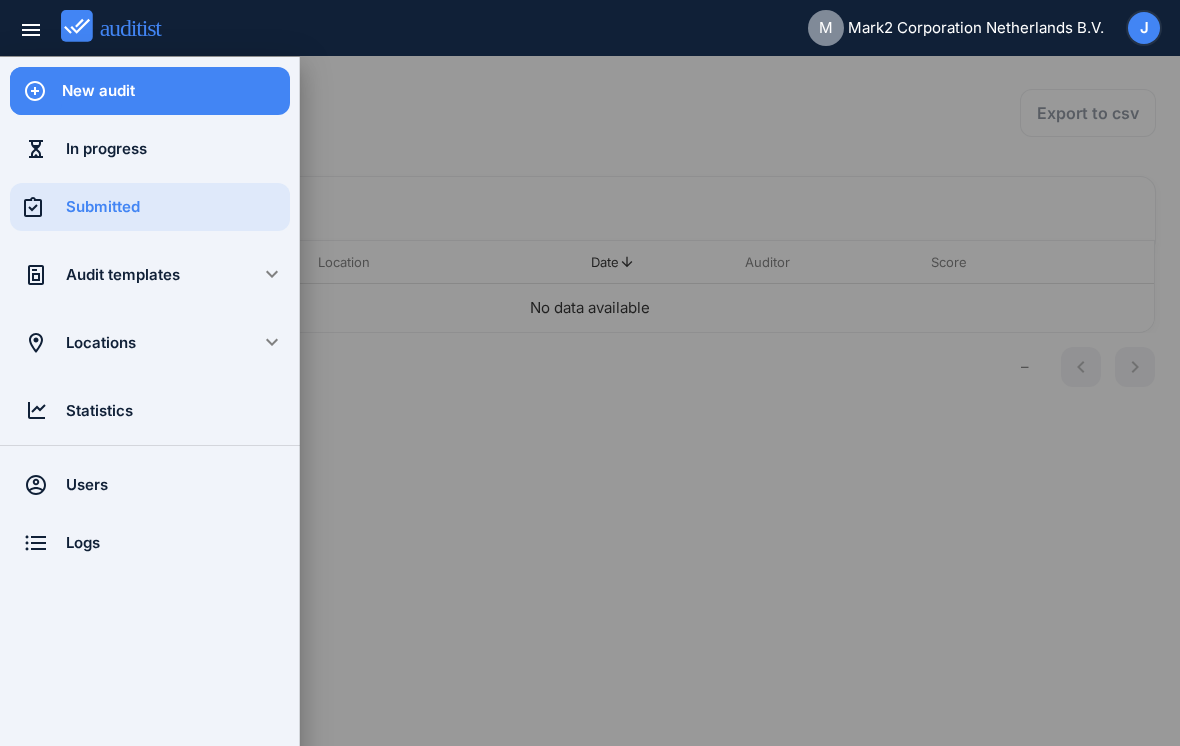 click on "Audit templates" at bounding box center (150, 275) 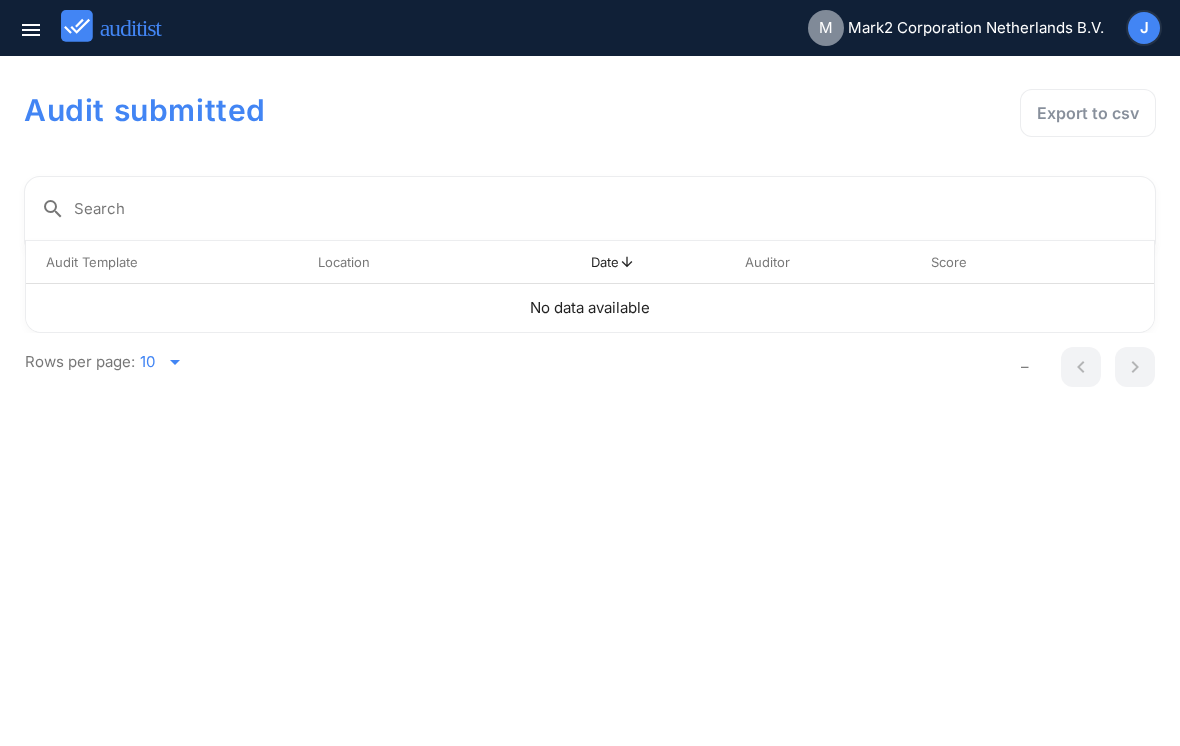 click on "menu" at bounding box center [31, 30] 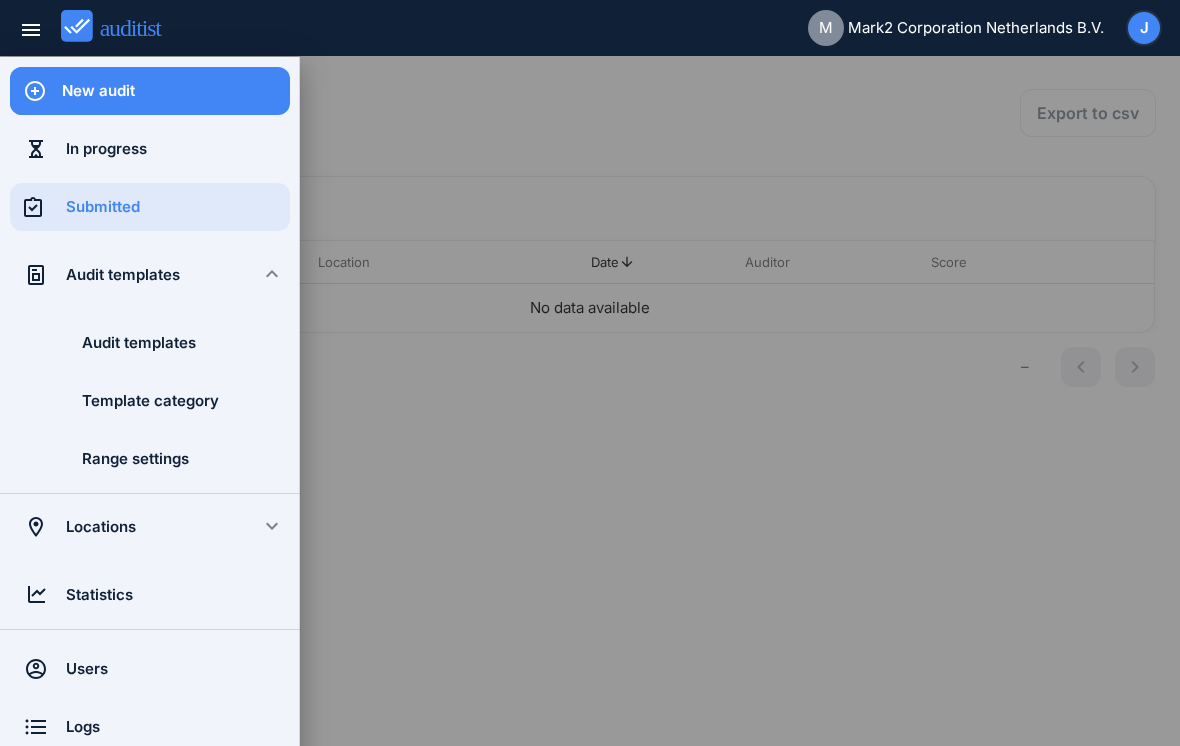 click on "In progress" at bounding box center [178, 149] 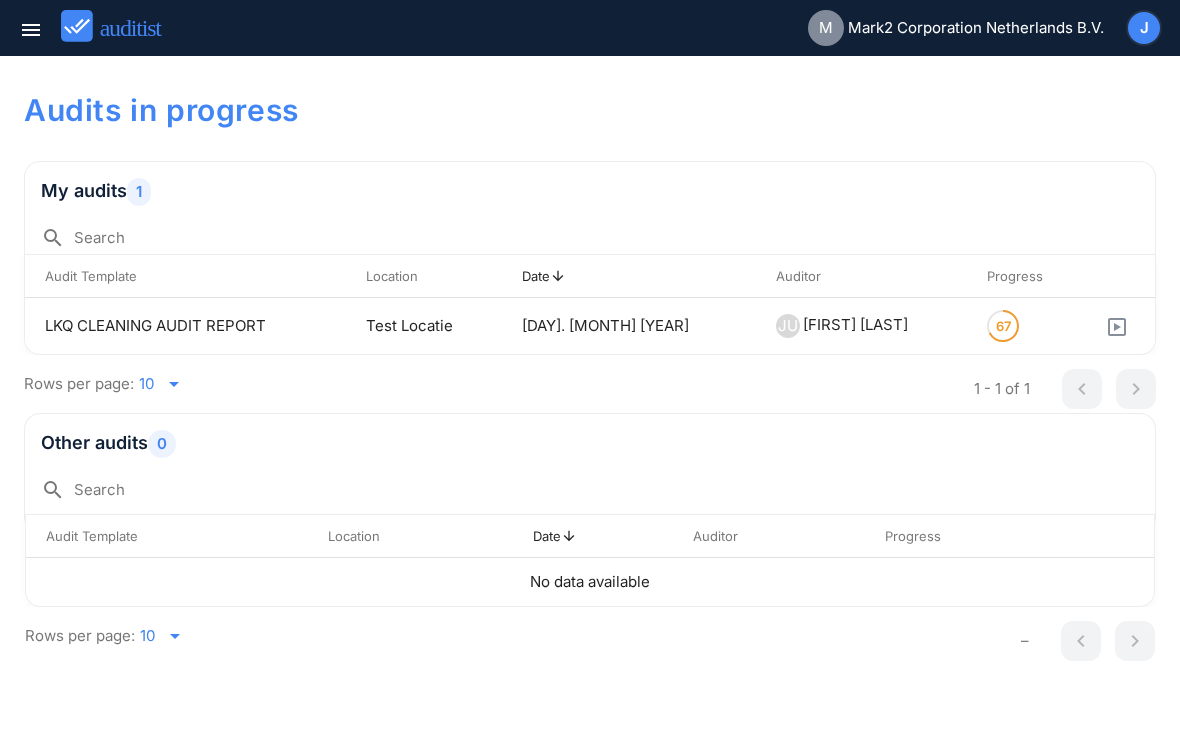 click 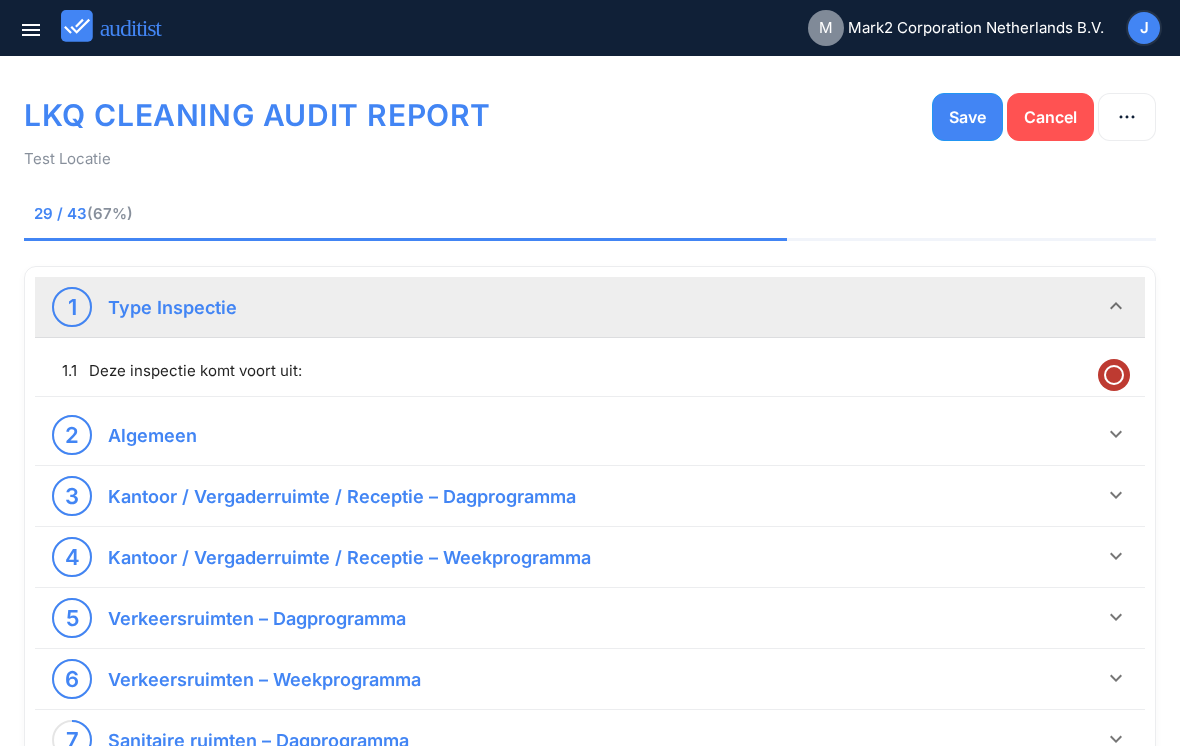 click on "1.1   Deze inspectie komt voort uit:" at bounding box center (575, 371) 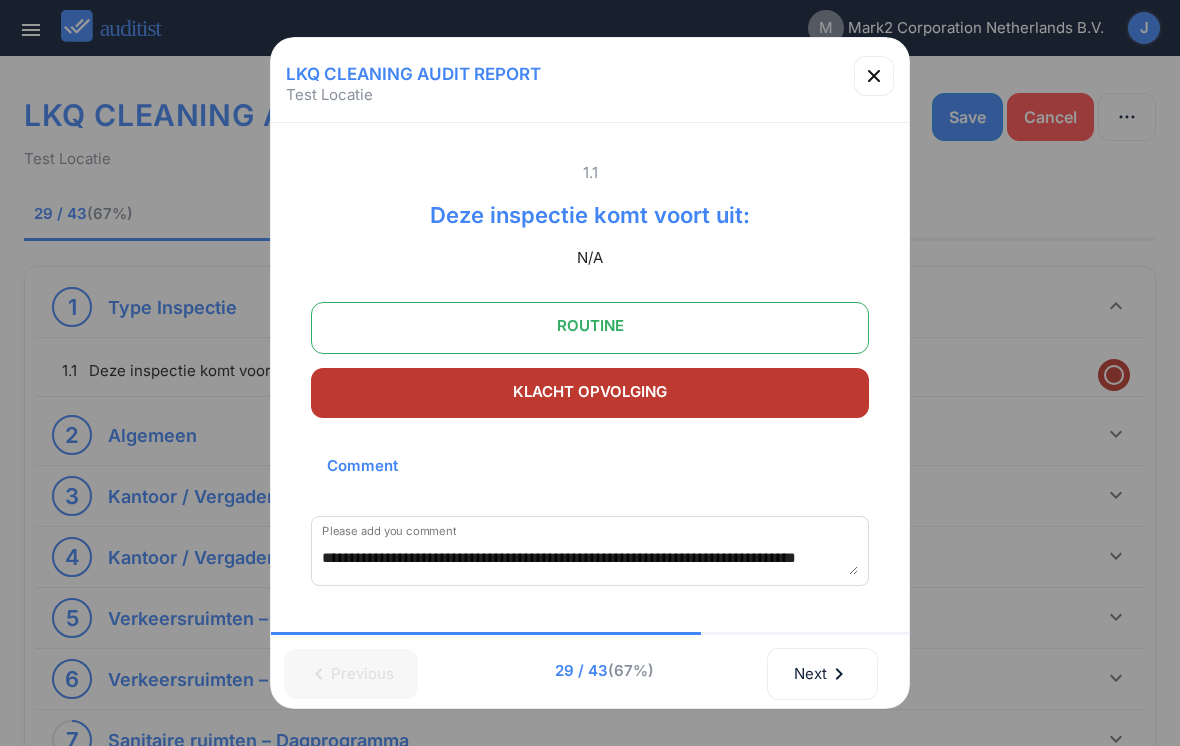 click 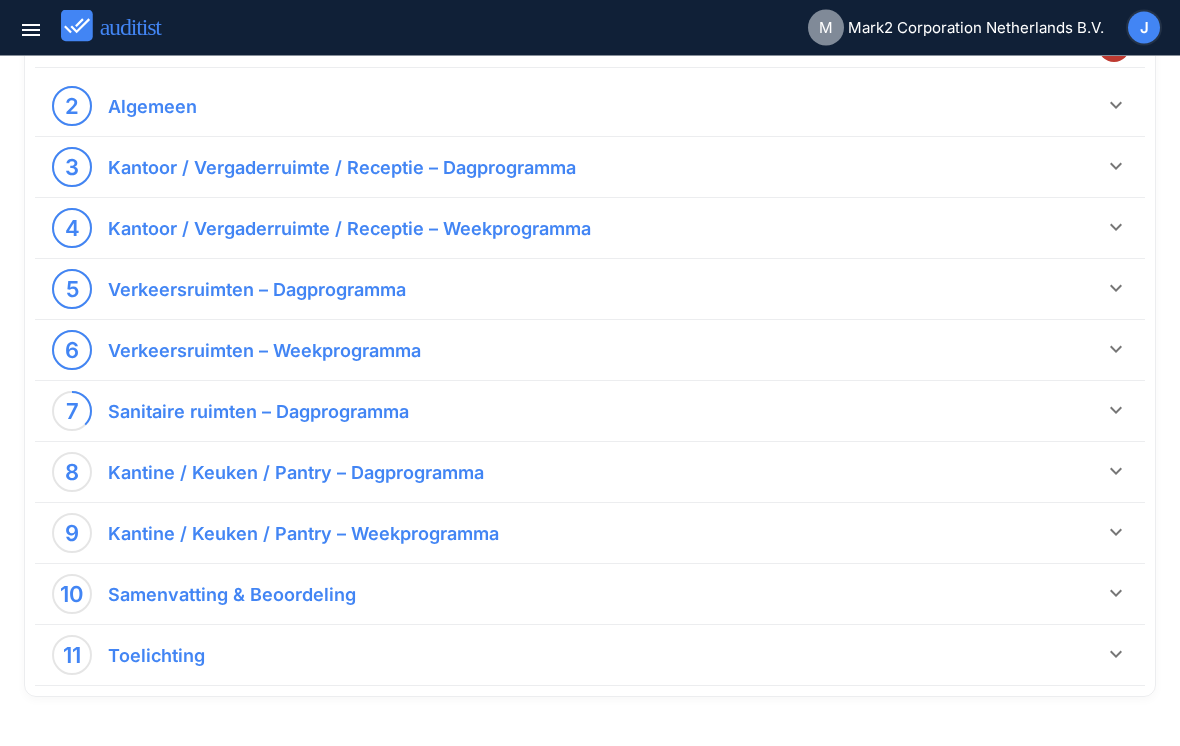 scroll, scrollTop: 325, scrollLeft: 0, axis: vertical 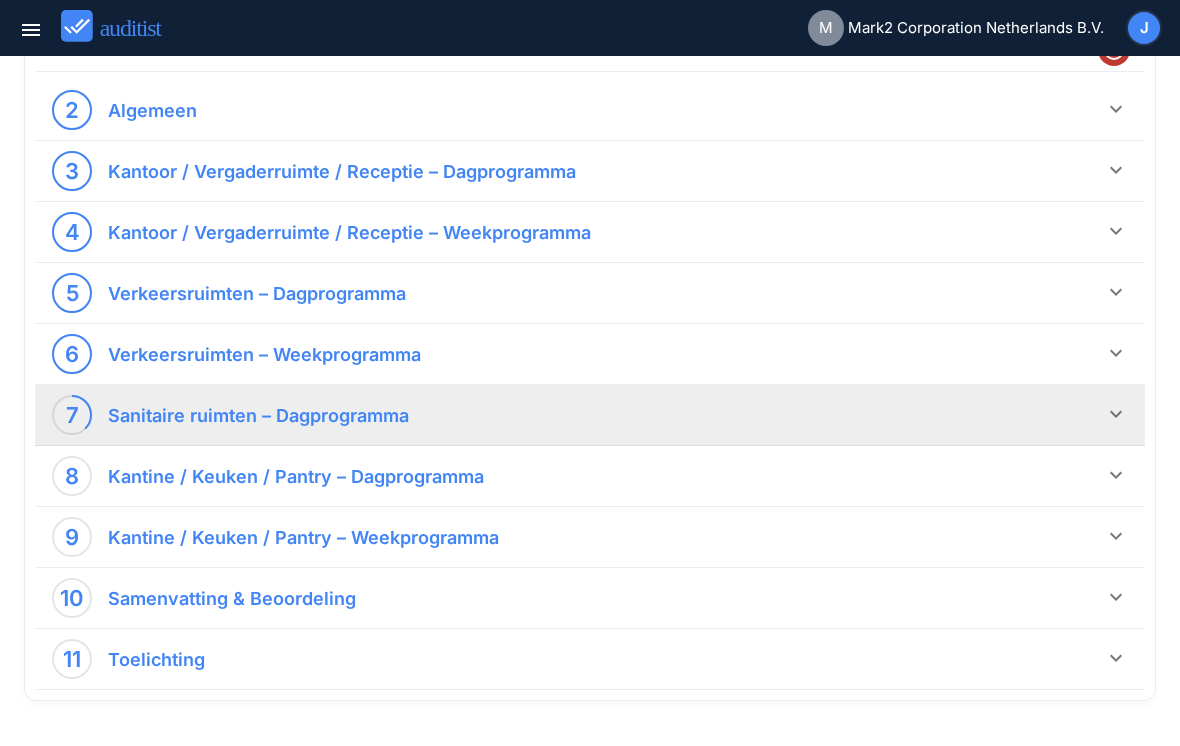 click on "7
Sanitaire ruimten – Dagprogramma" at bounding box center (578, 415) 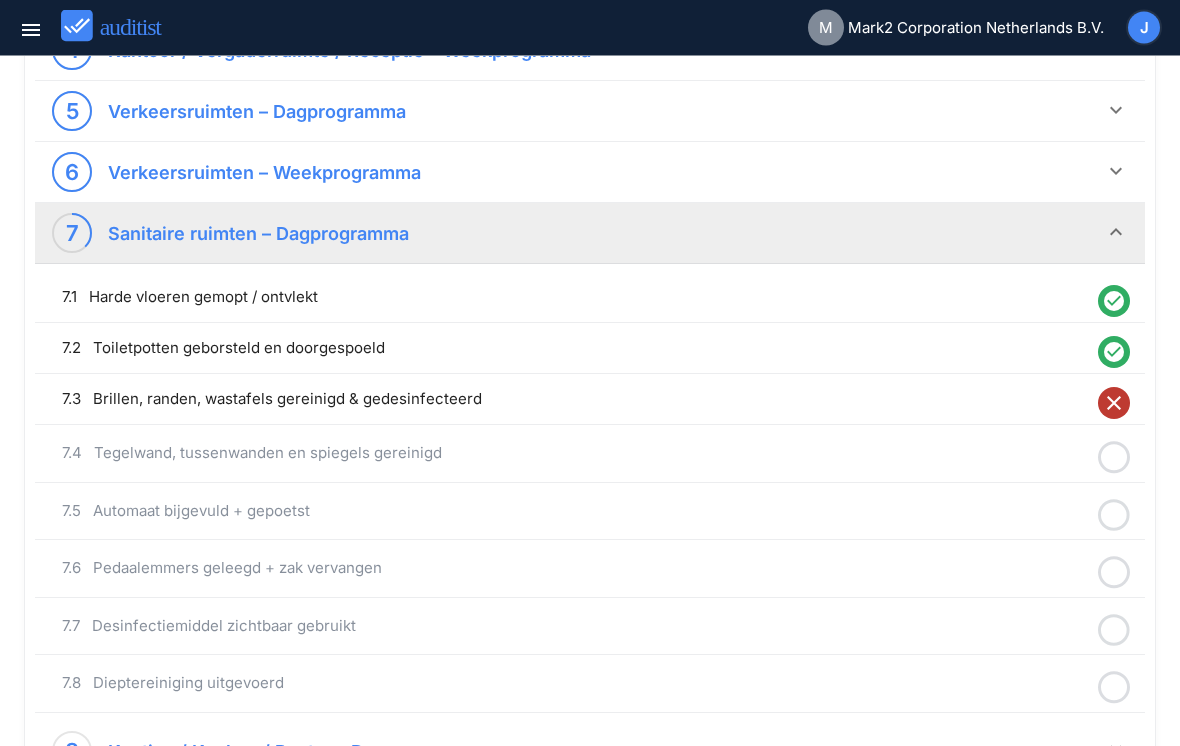 scroll, scrollTop: 510, scrollLeft: 0, axis: vertical 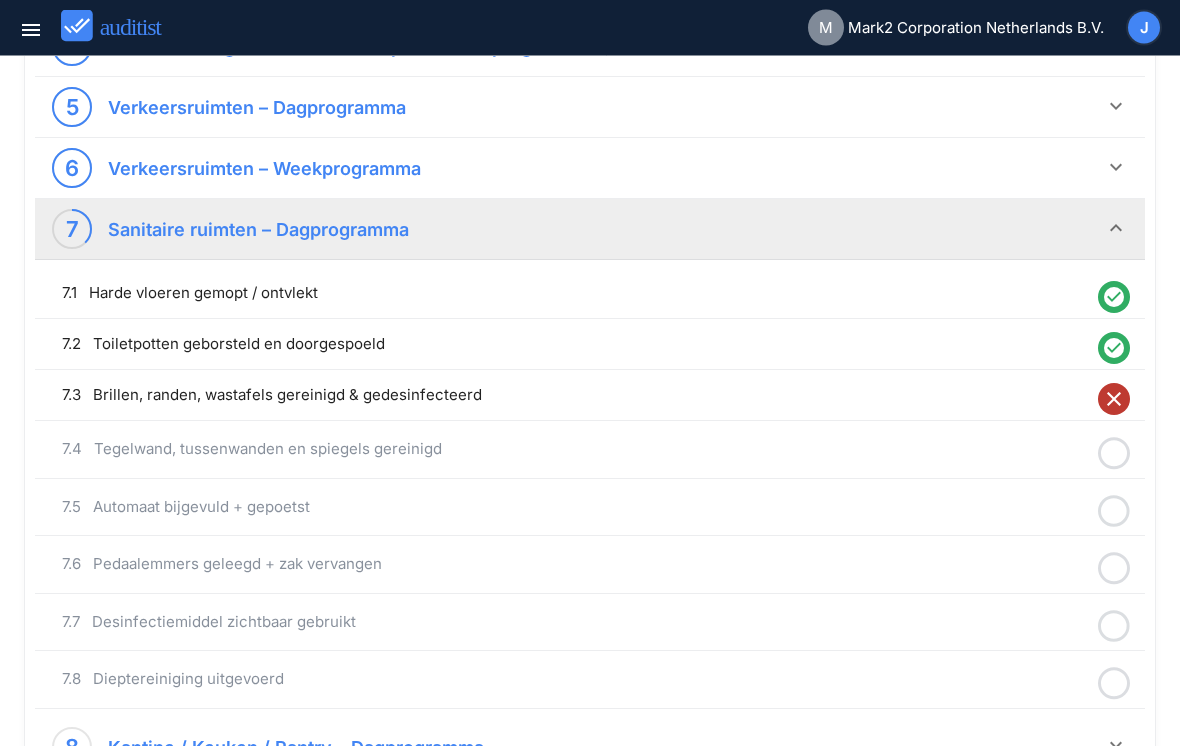 click on "7.4   Tegelwand, tussenwanden en spiegels gereinigd" at bounding box center [575, 450] 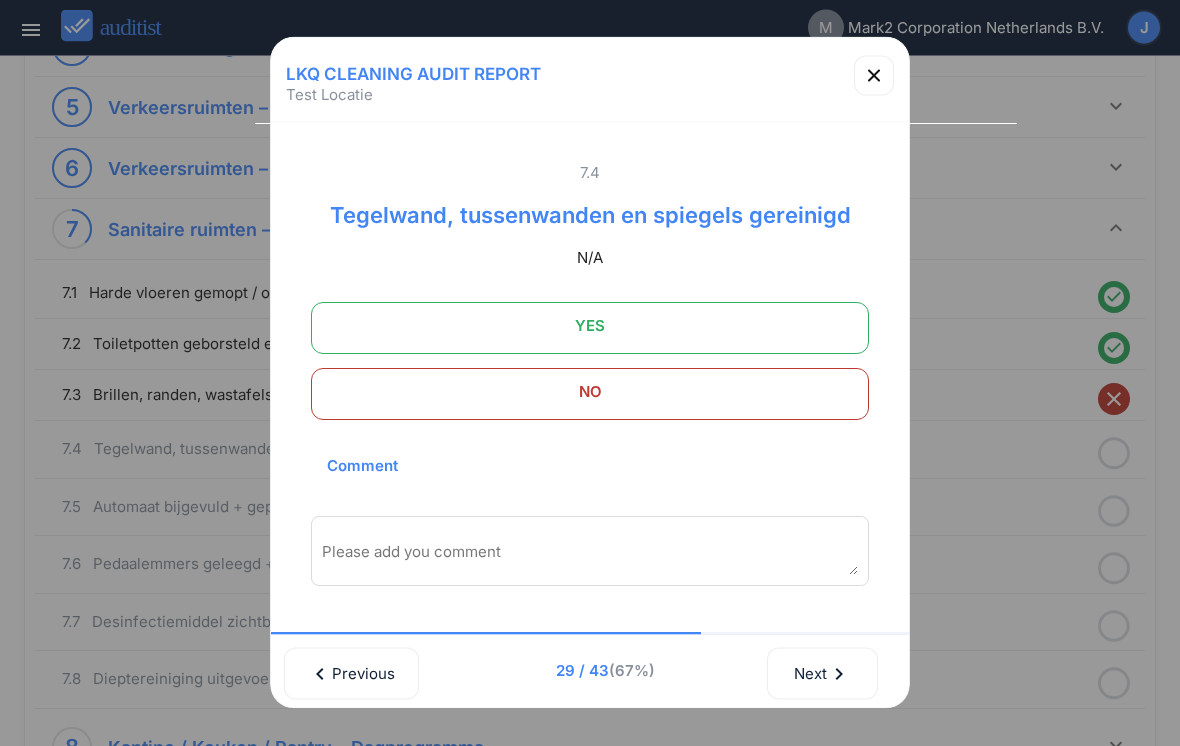 scroll, scrollTop: 511, scrollLeft: 0, axis: vertical 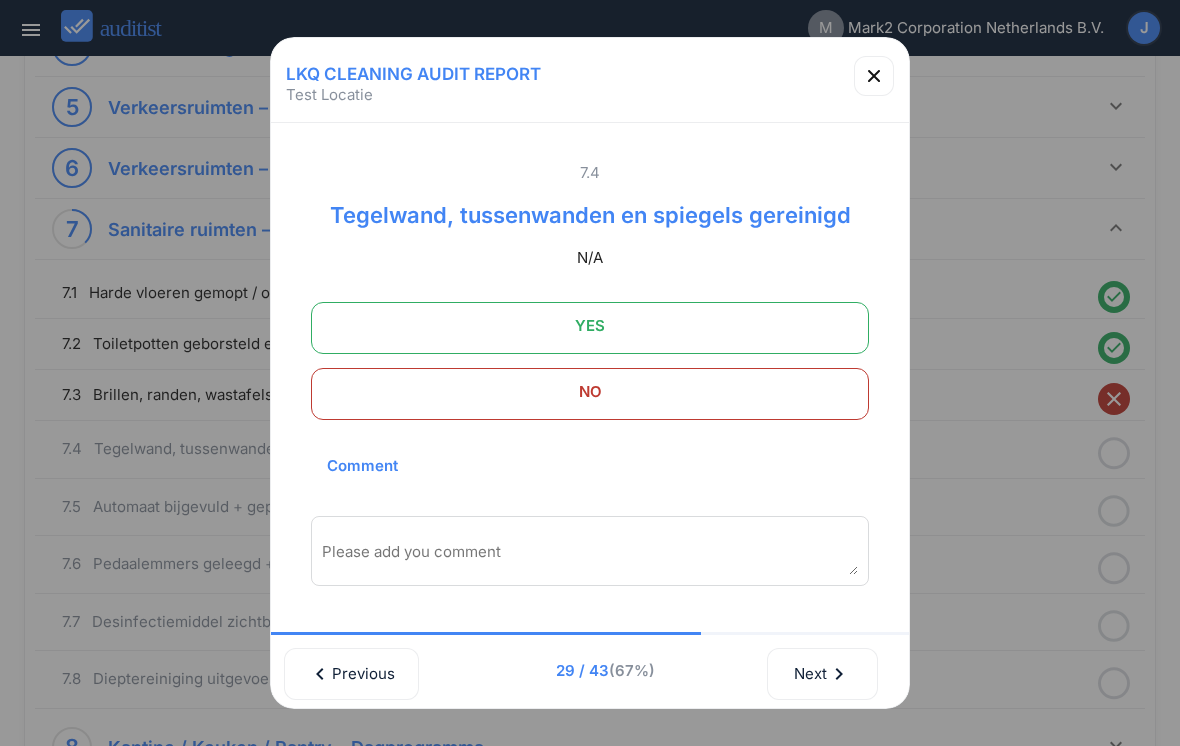 click on "Yes" at bounding box center (590, 326) 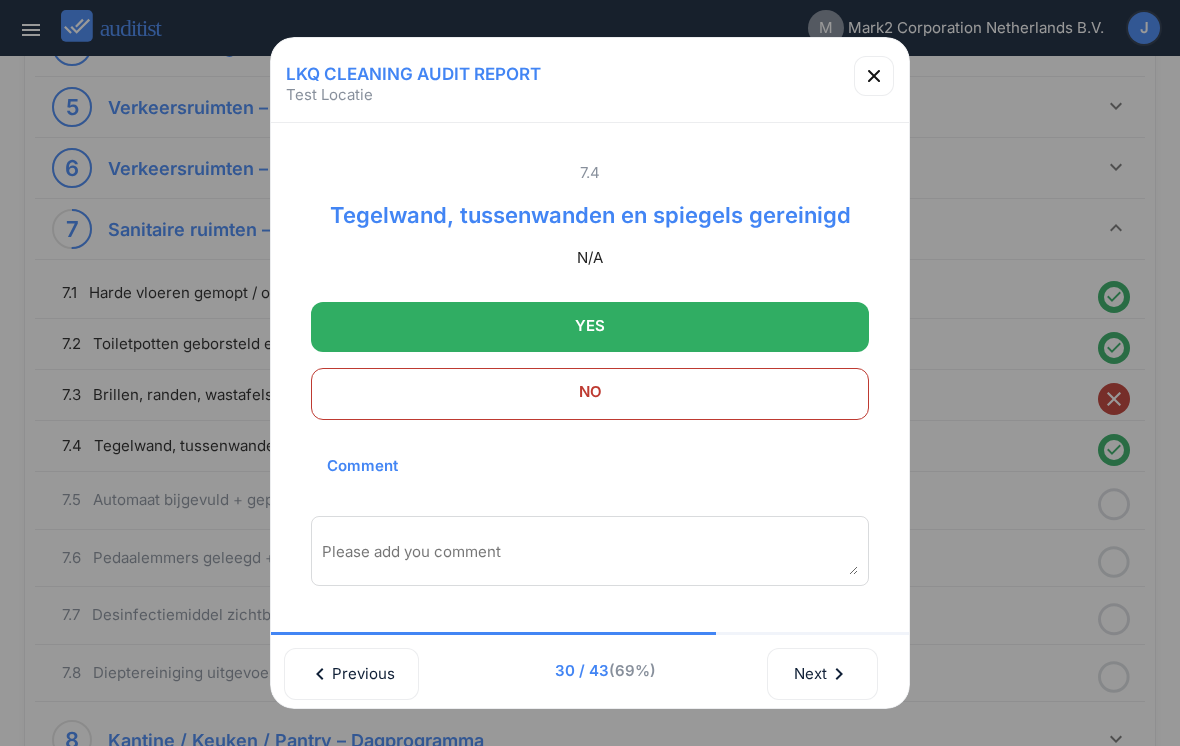 click on "Next
chevron_right" at bounding box center [822, 674] 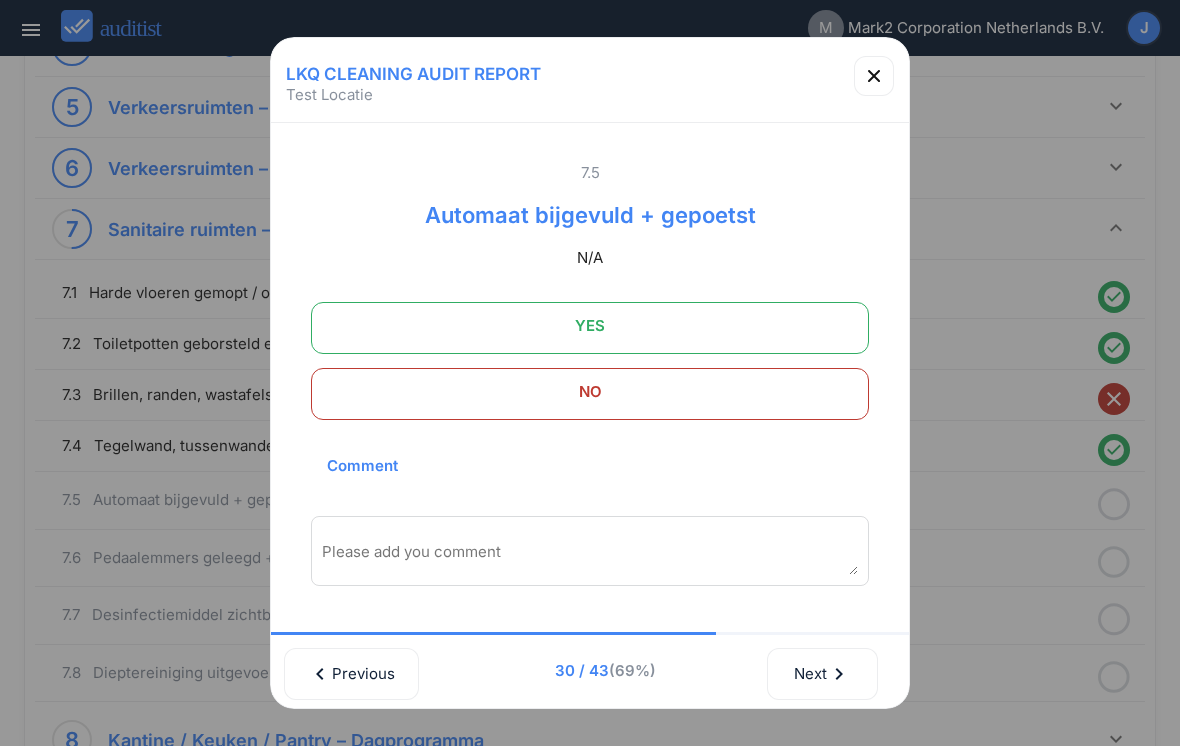click on "Yes" at bounding box center [590, 326] 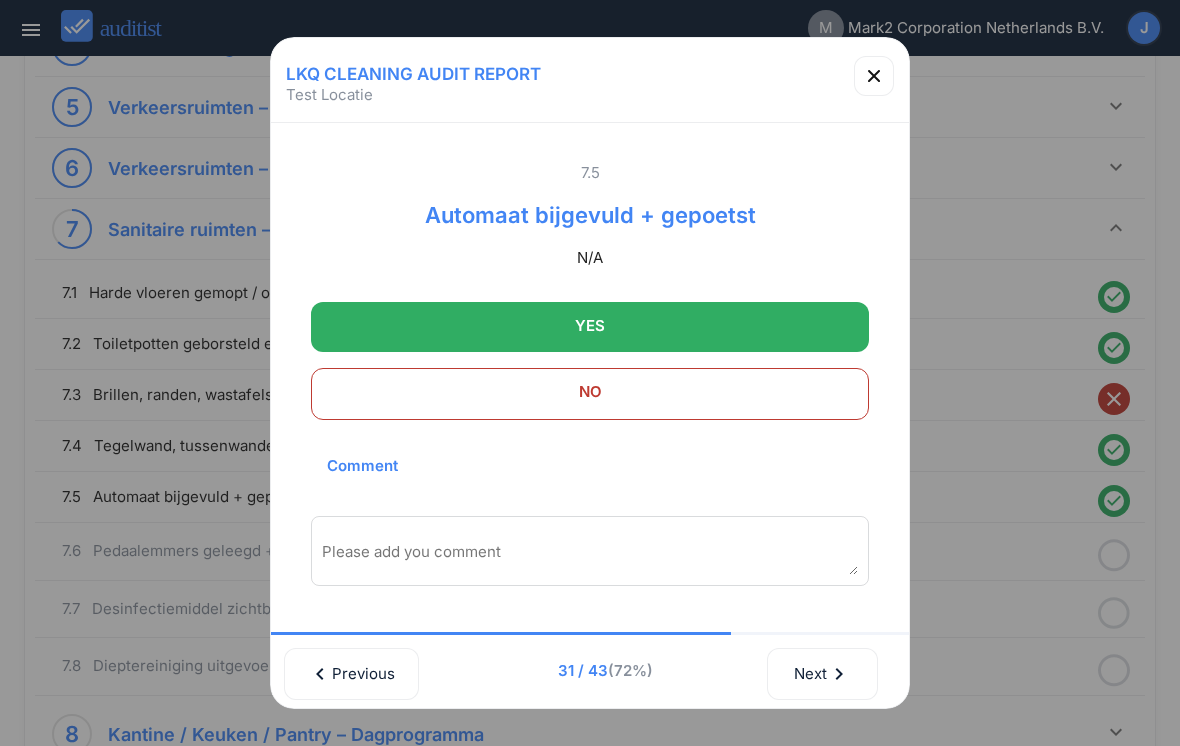 click on "Next
chevron_right" at bounding box center [822, 674] 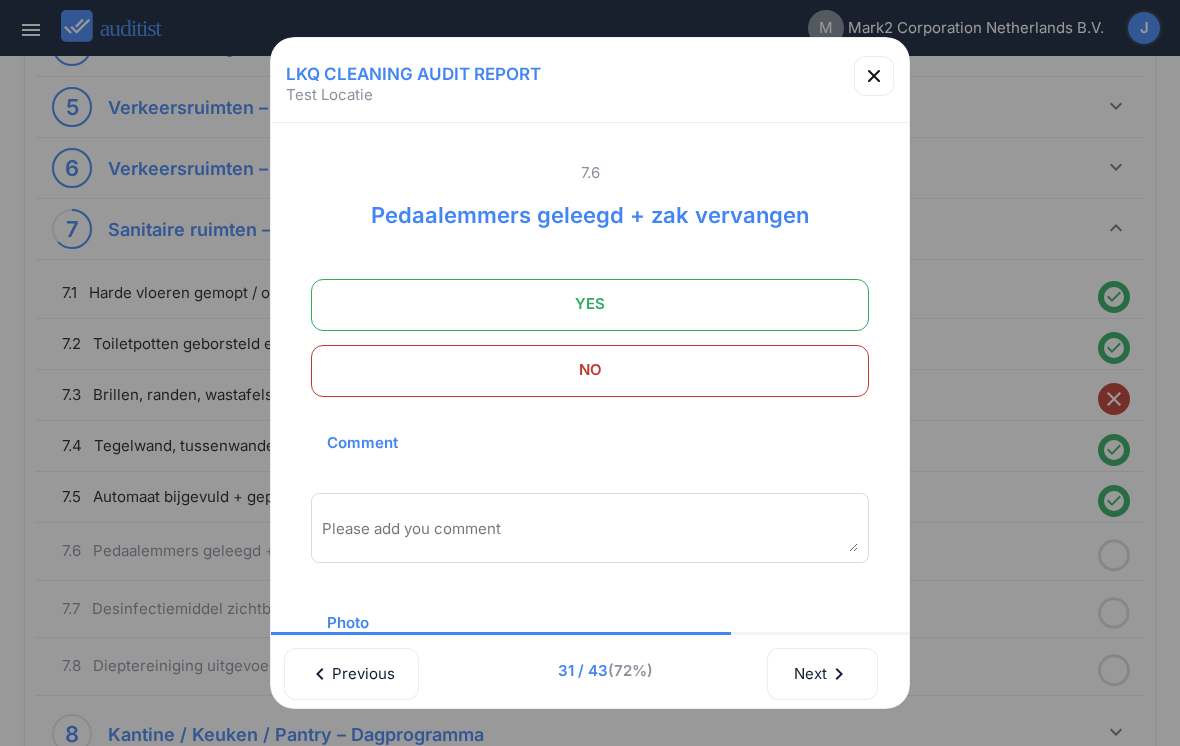 click on "Yes" at bounding box center (590, 304) 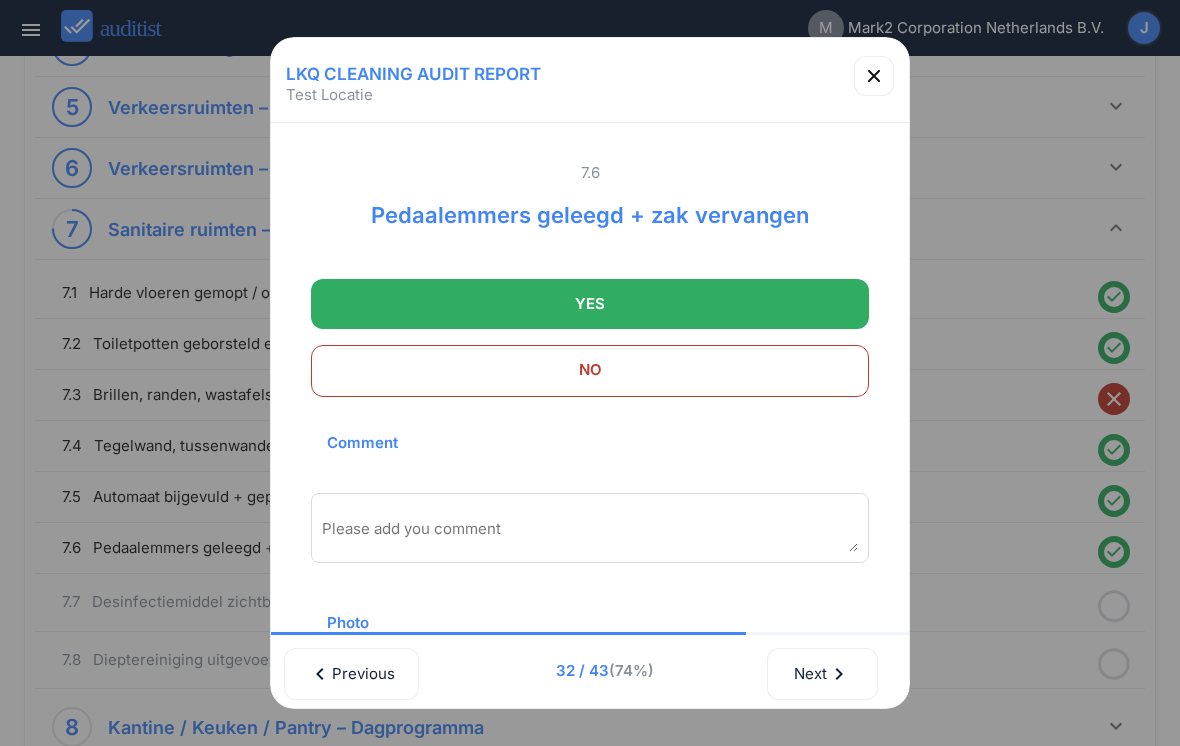 click on "chevron_right" at bounding box center (839, 674) 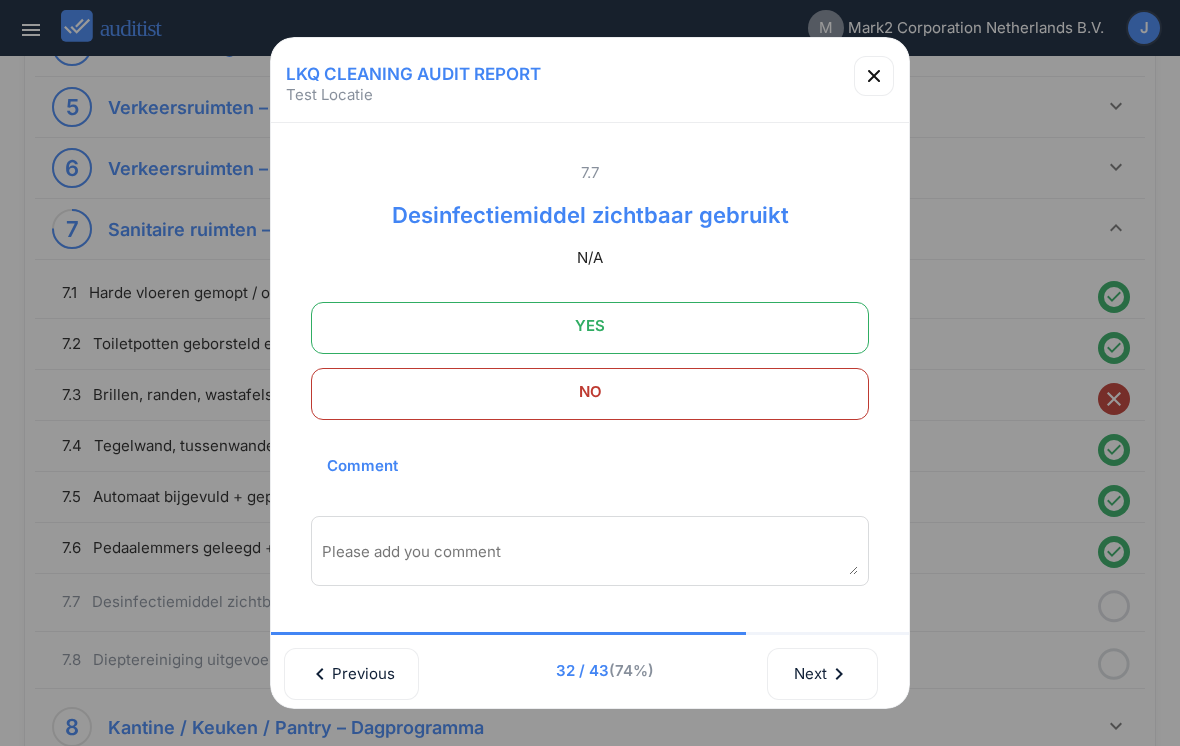 click on "Yes" at bounding box center (590, 326) 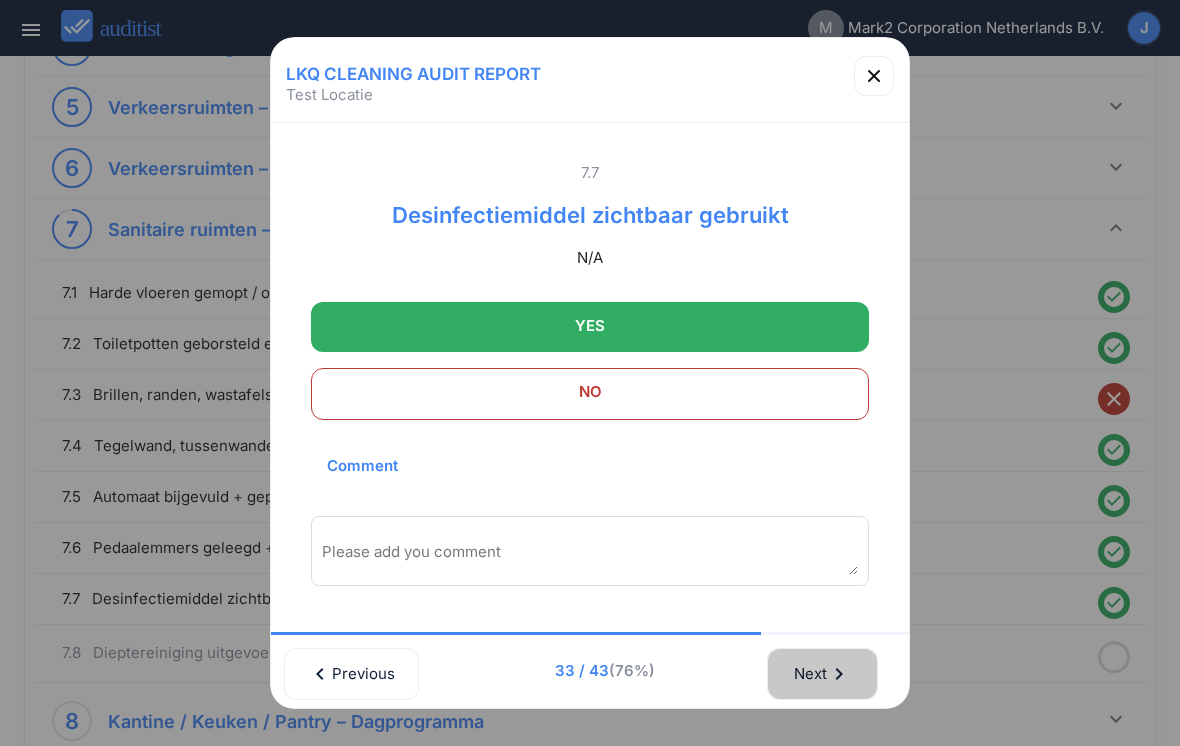 click on "Next
chevron_right" at bounding box center (822, 674) 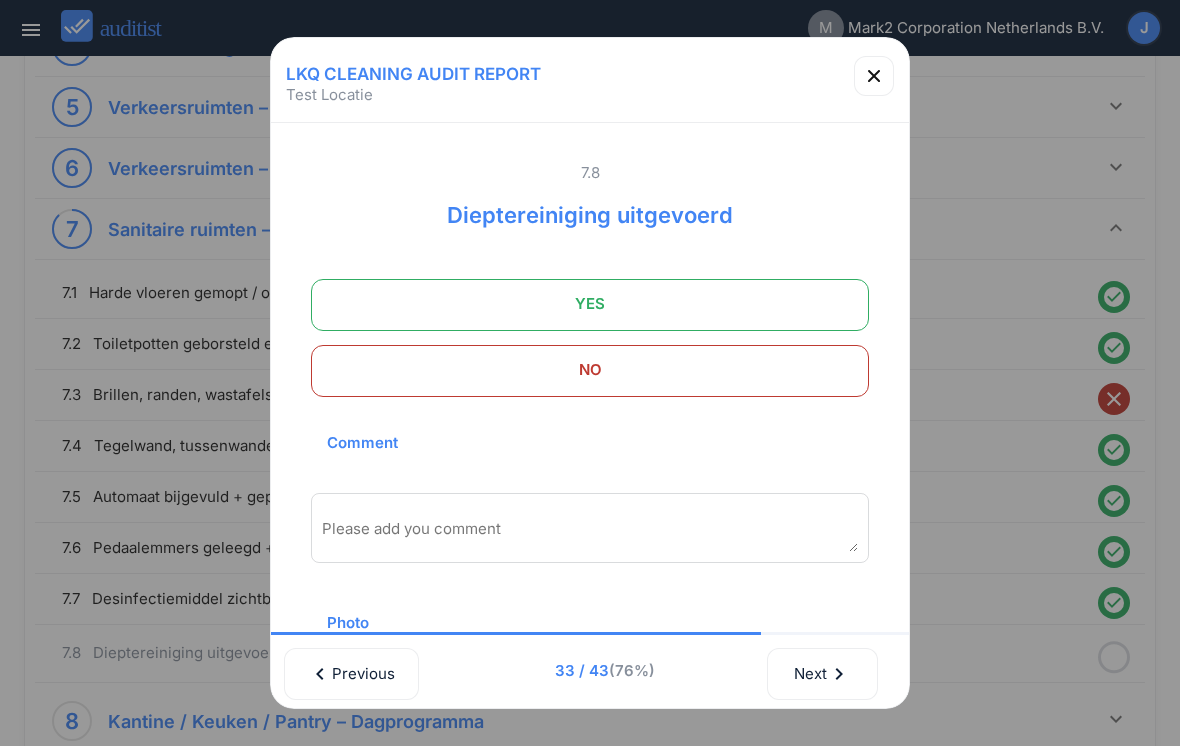 click on "No" at bounding box center (590, 370) 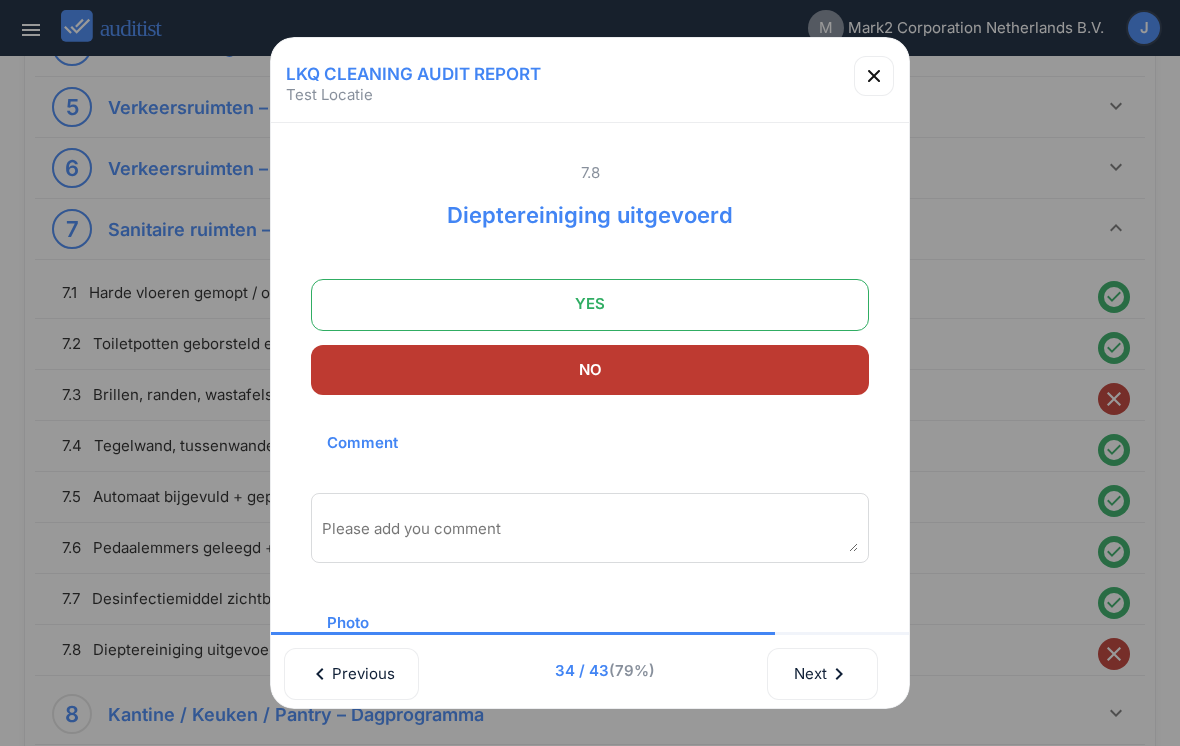 click on "Next
chevron_right" at bounding box center [822, 674] 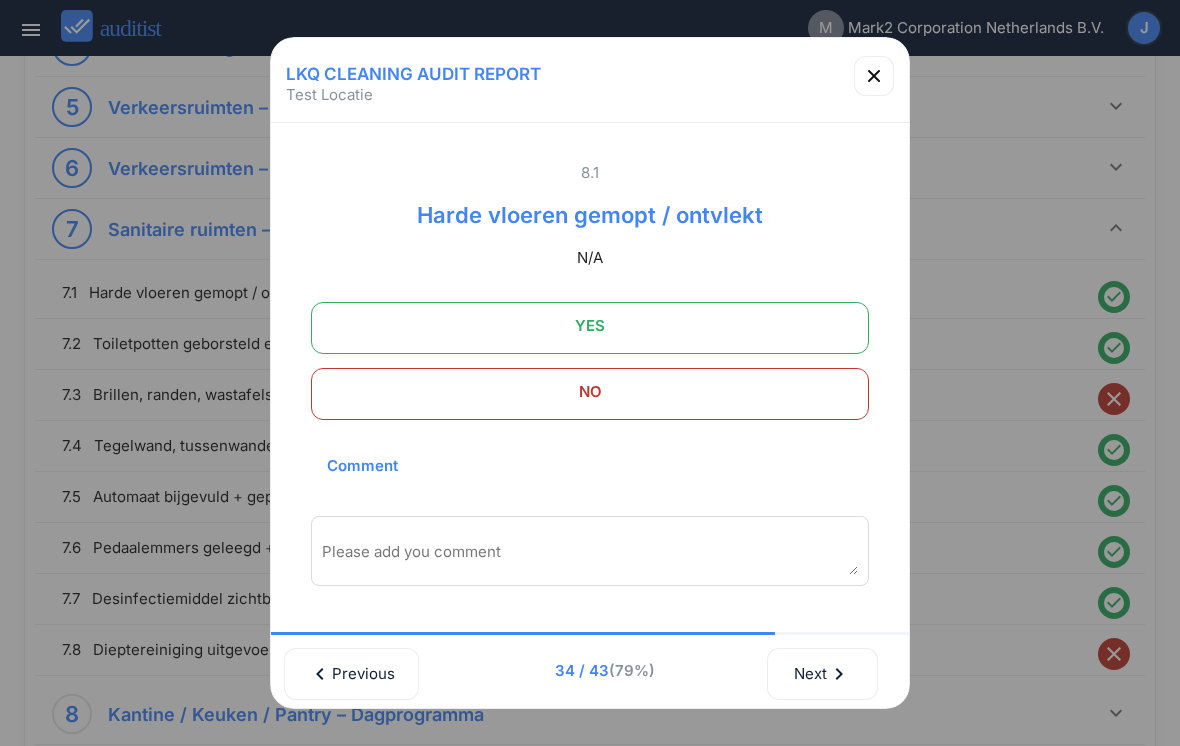 click on "N/A" at bounding box center (590, 258) 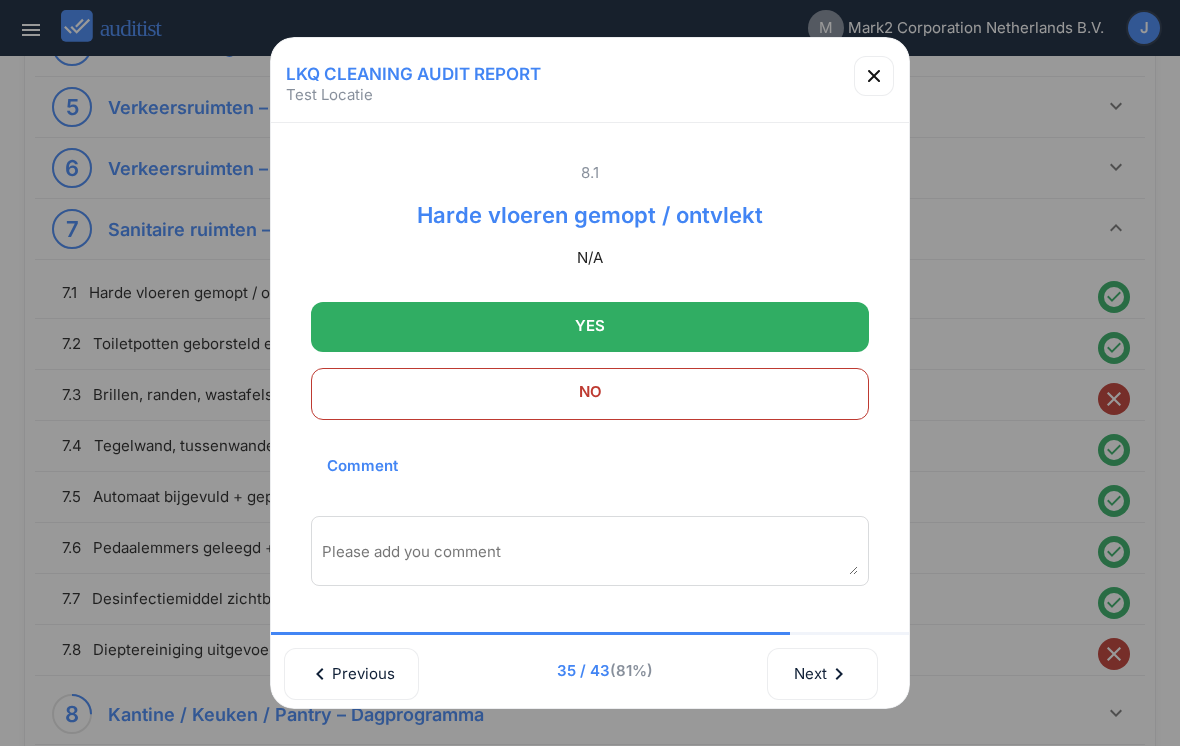 click on "Next
chevron_right" at bounding box center [822, 674] 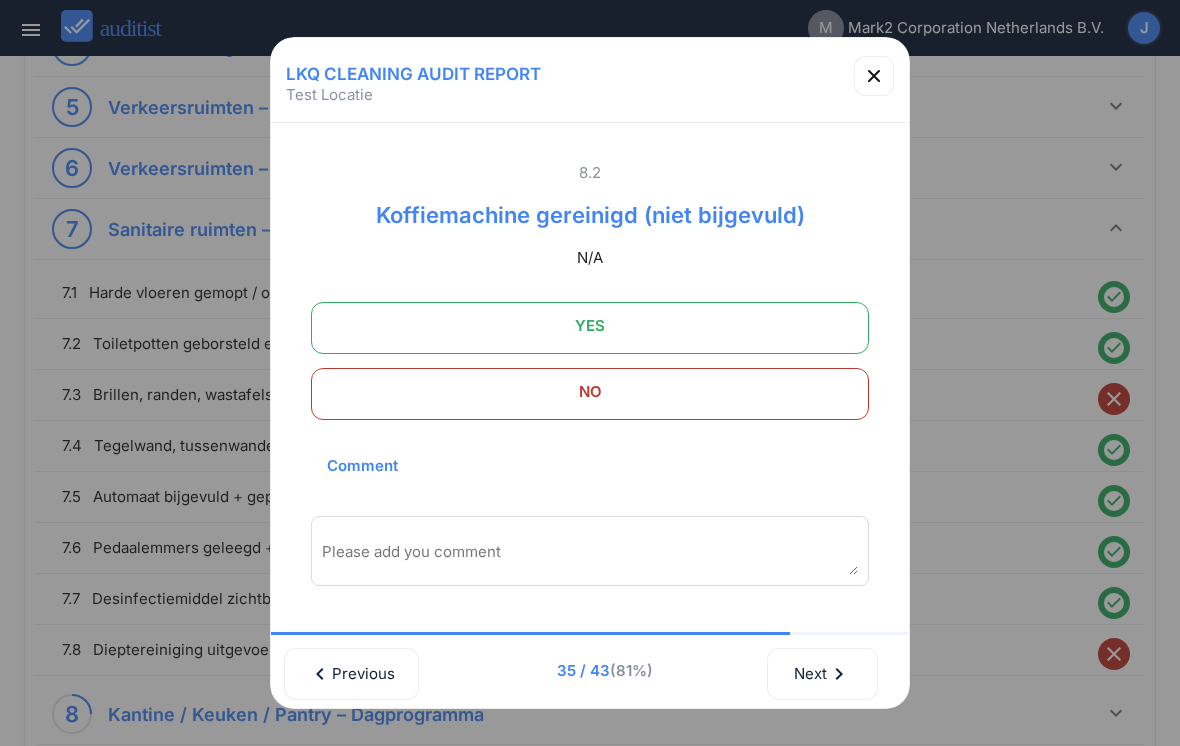 click on "Yes" at bounding box center [590, 326] 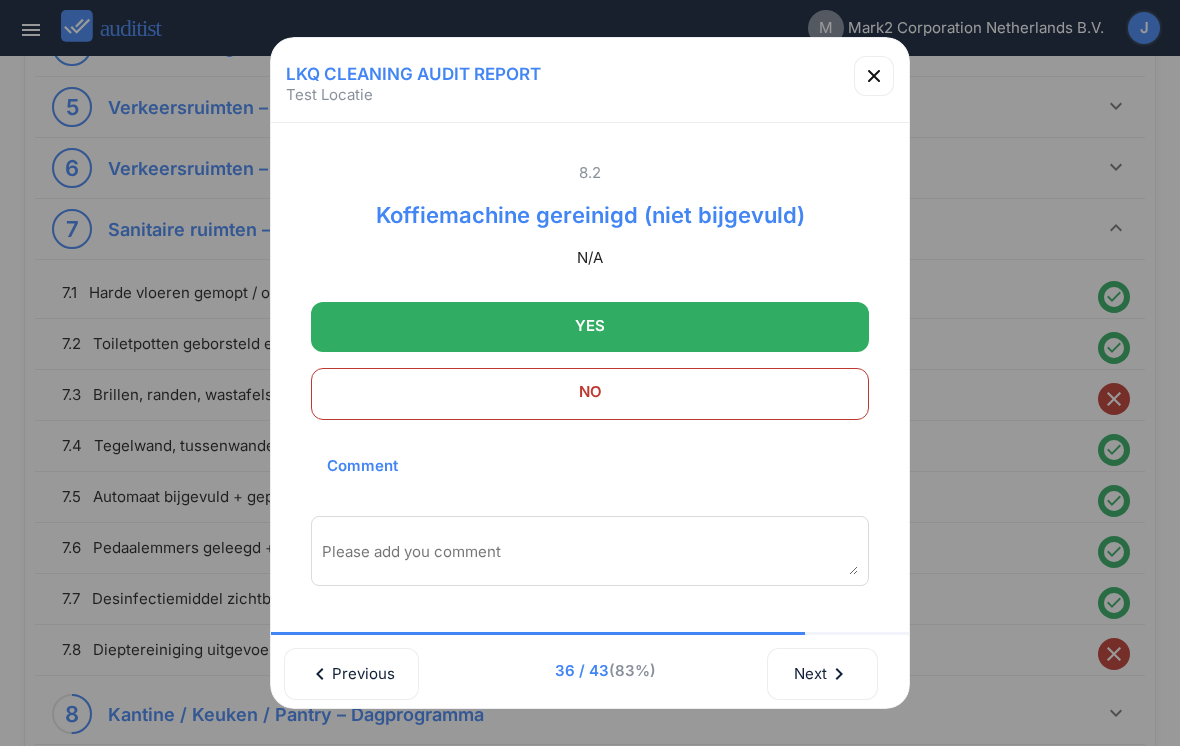 click on "Next
chevron_right" at bounding box center (822, 674) 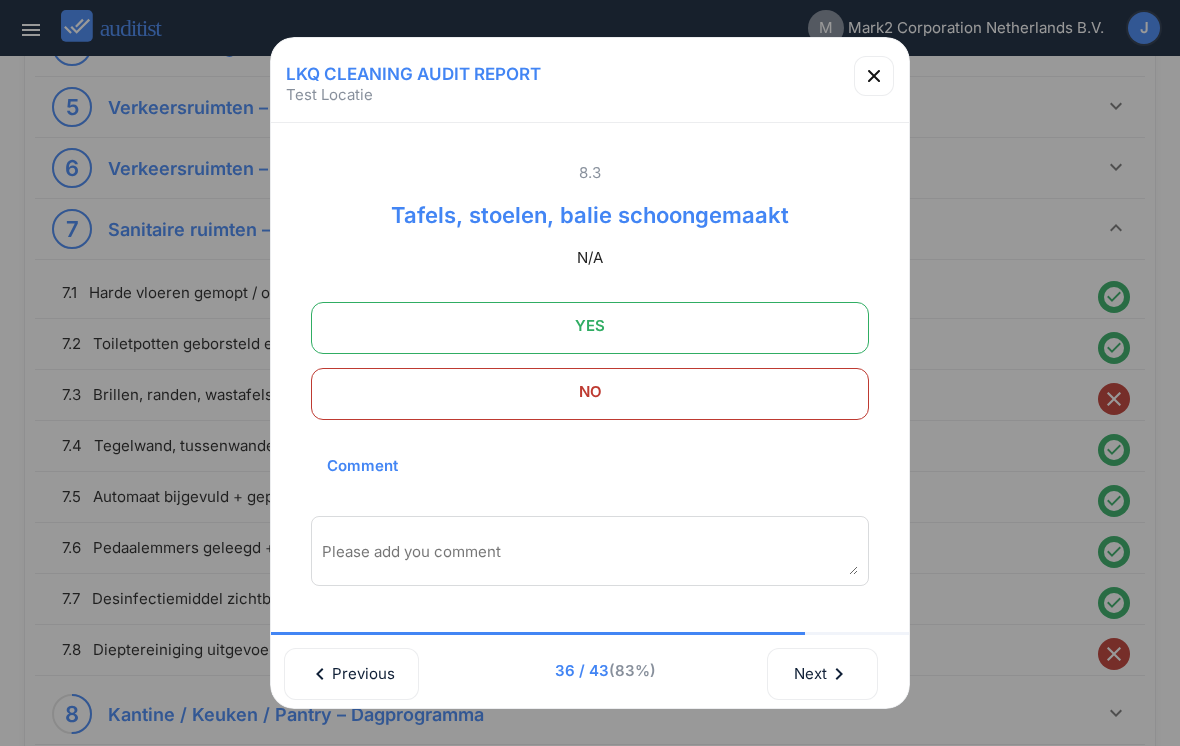 click on "Yes" at bounding box center (590, 326) 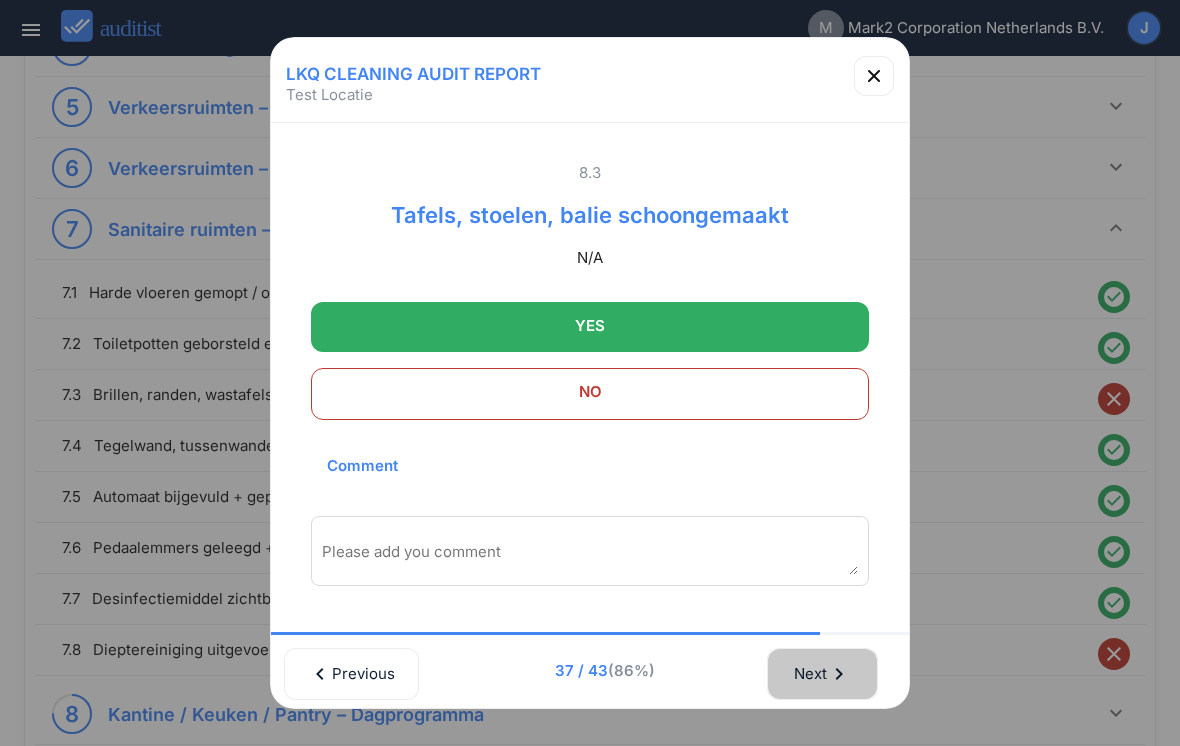 click on "Next
chevron_right" at bounding box center (822, 674) 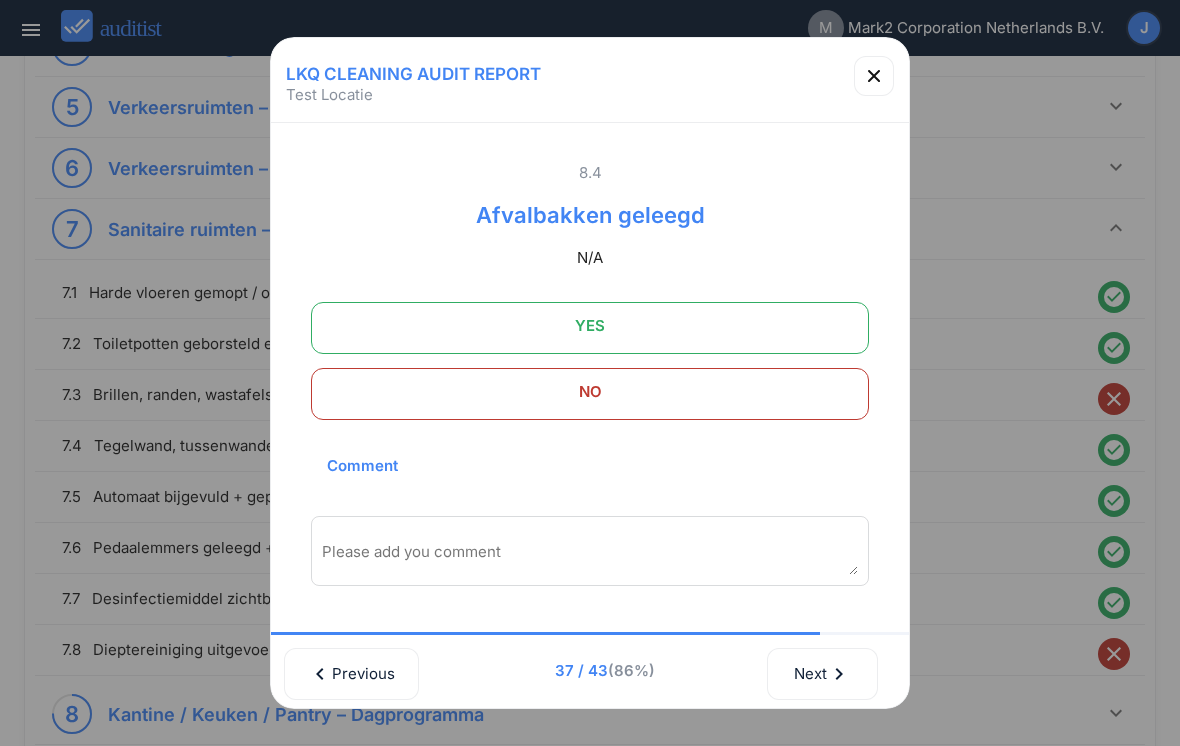 click on "Yes" at bounding box center [590, 326] 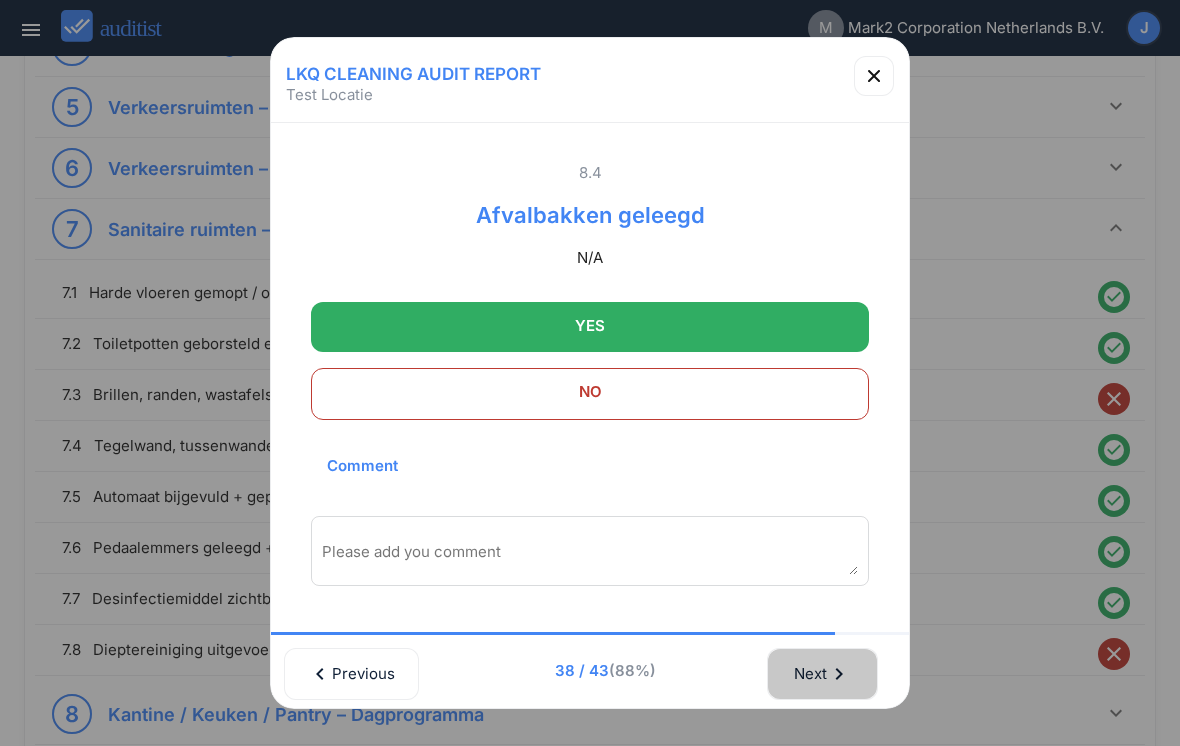 click on "Next
chevron_right" at bounding box center [822, 674] 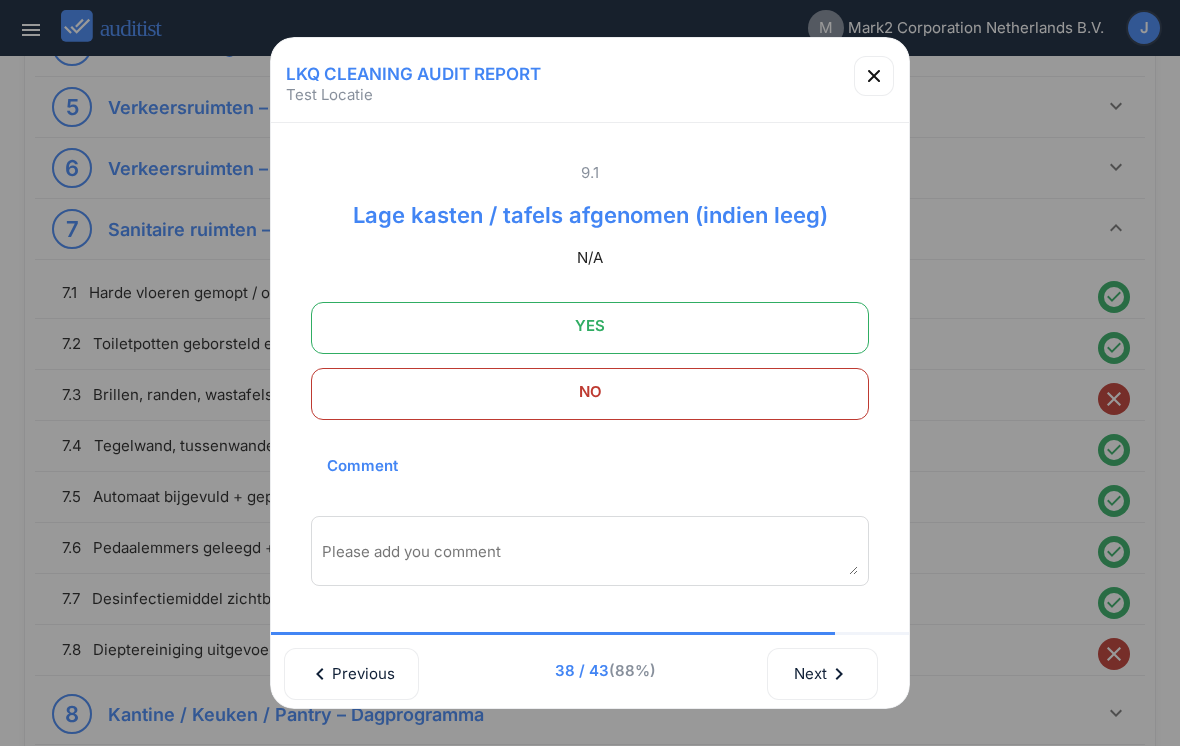 click on "Yes" at bounding box center [590, 326] 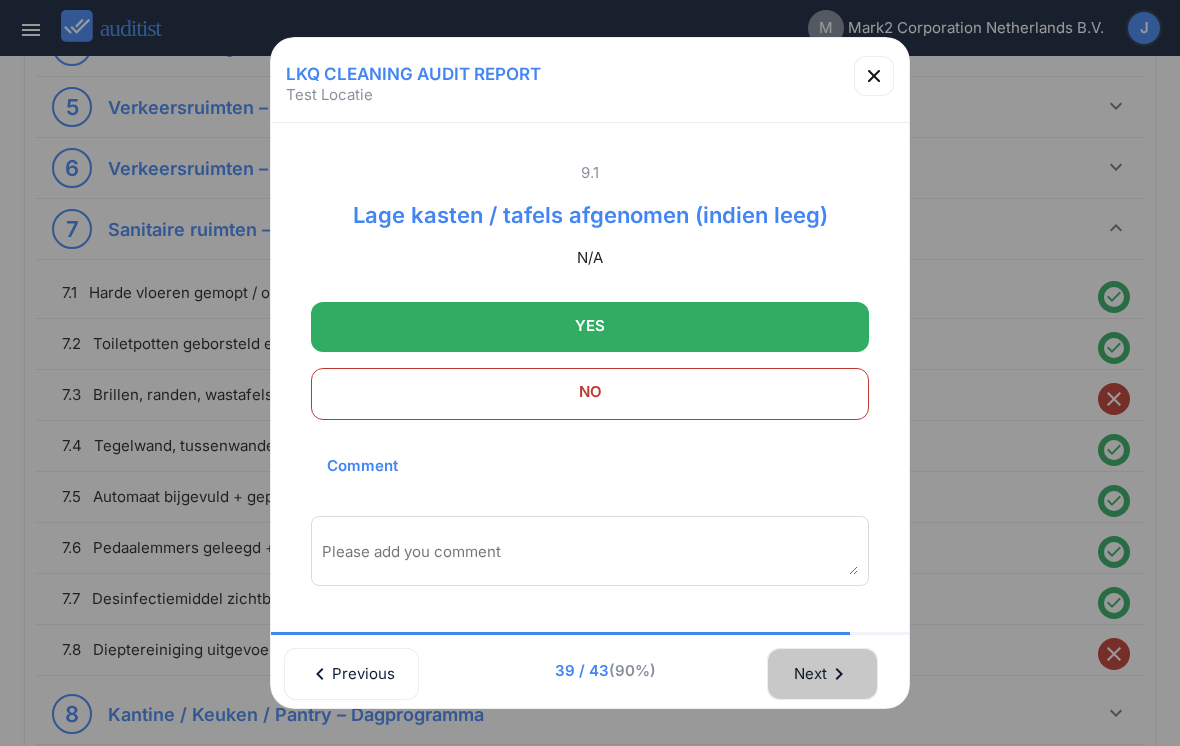 click on "Next
chevron_right" at bounding box center [822, 674] 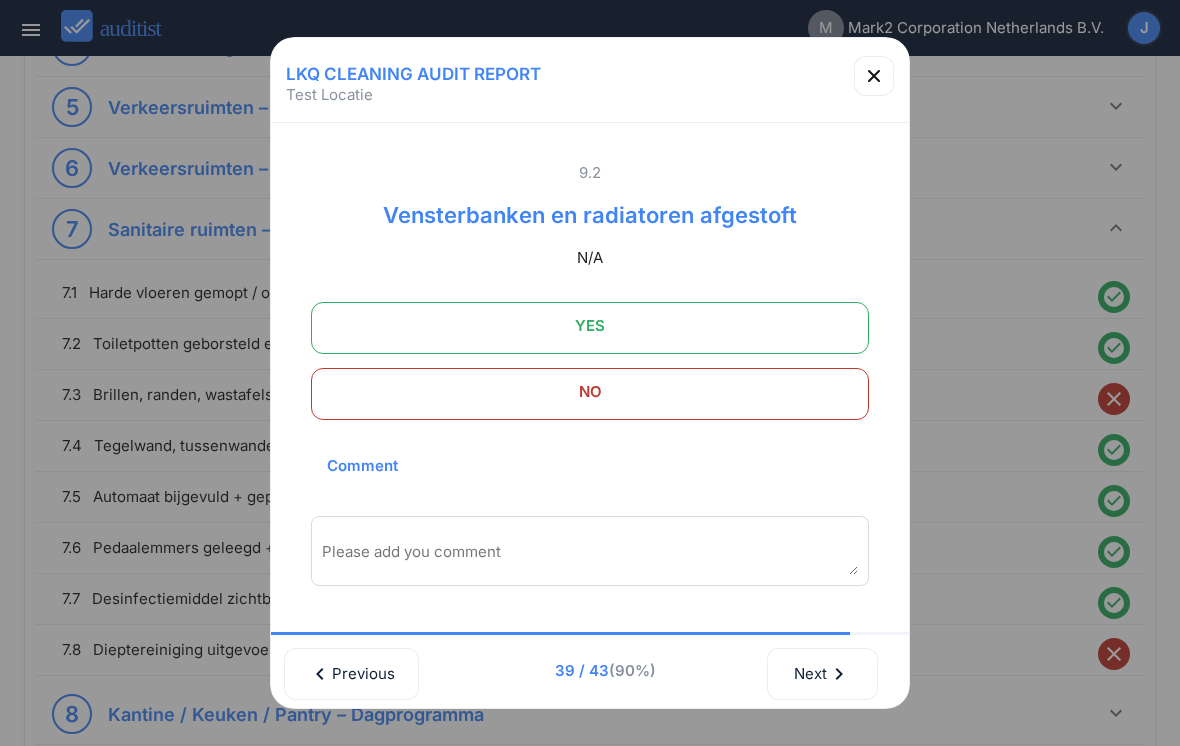 click on "Yes" at bounding box center (590, 326) 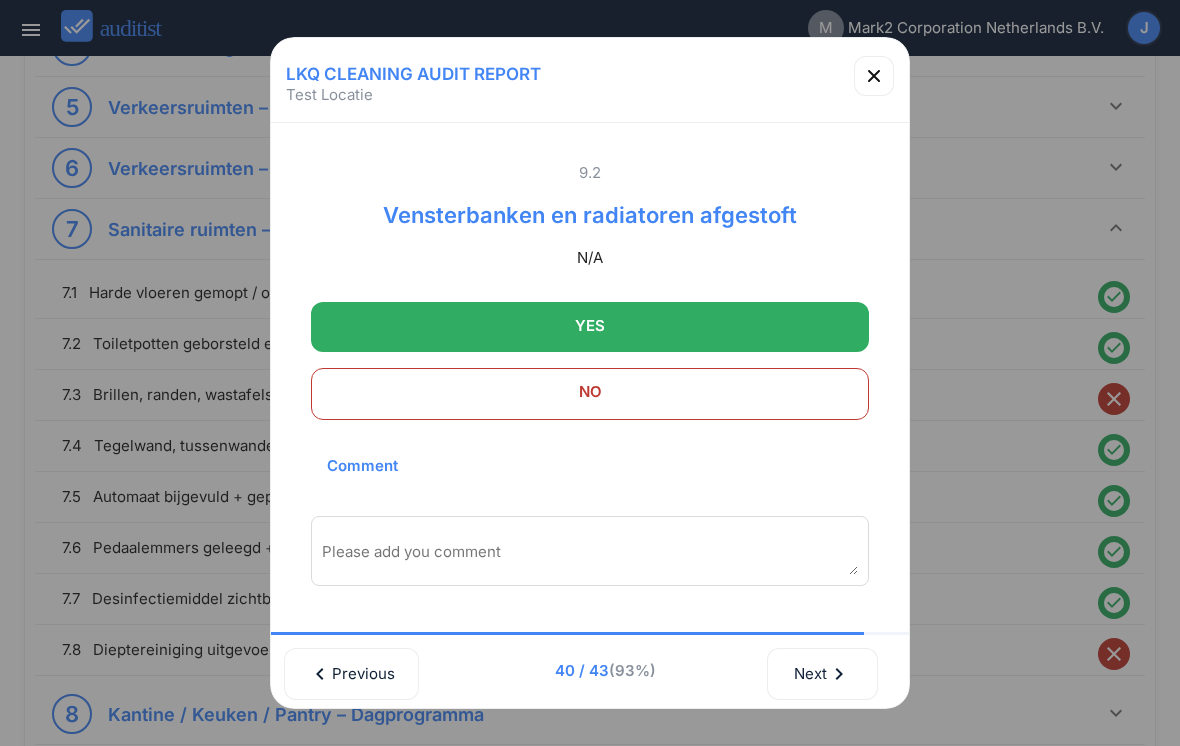 click on "Next
chevron_right" at bounding box center [822, 674] 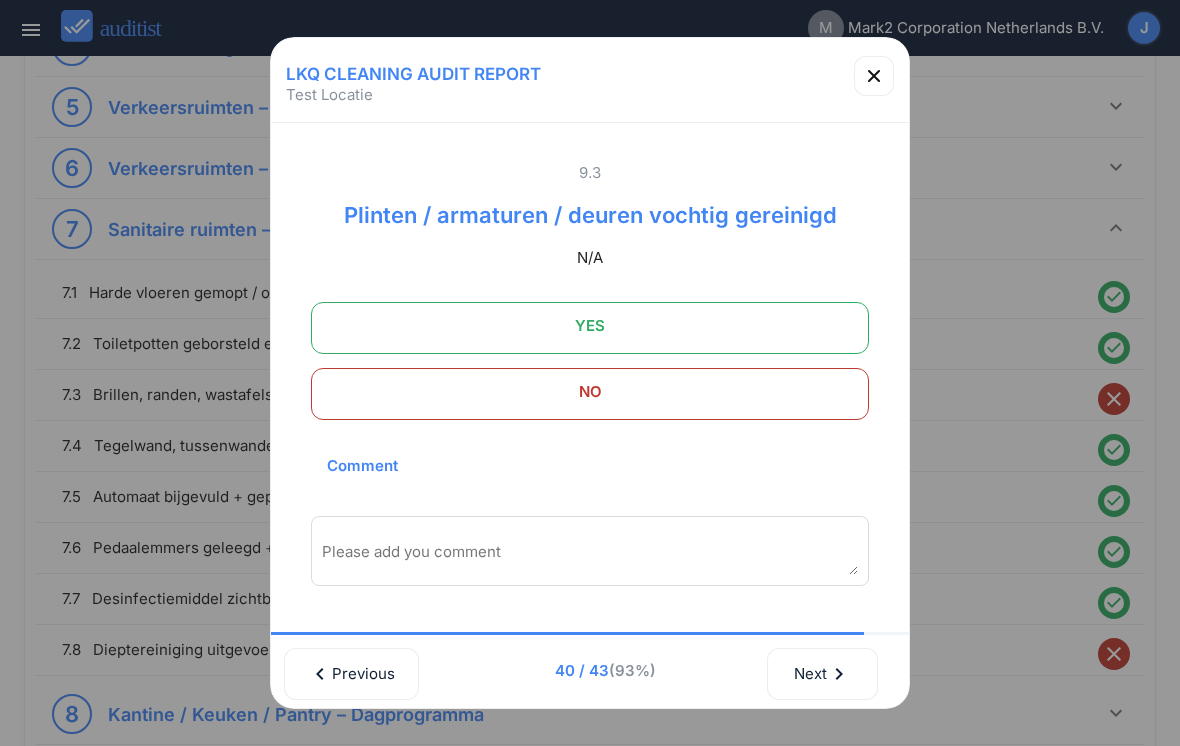 click on "Yes" at bounding box center [590, 326] 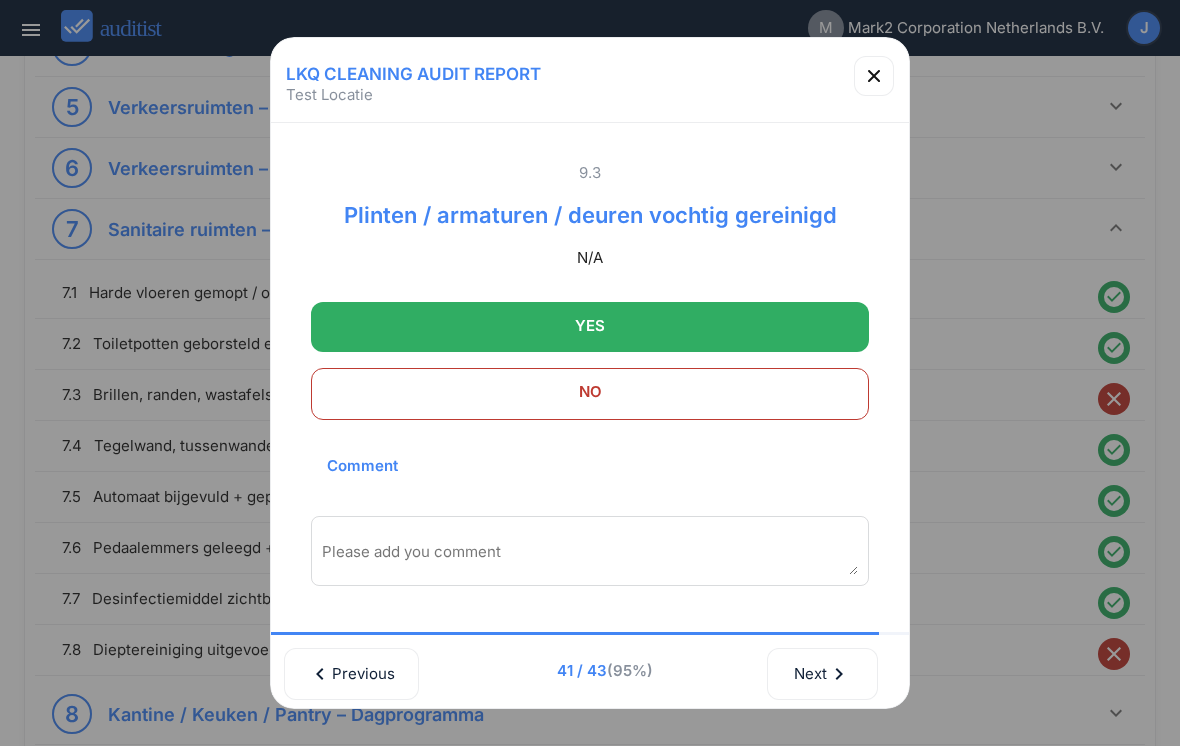 click on "Next
chevron_right" at bounding box center [822, 674] 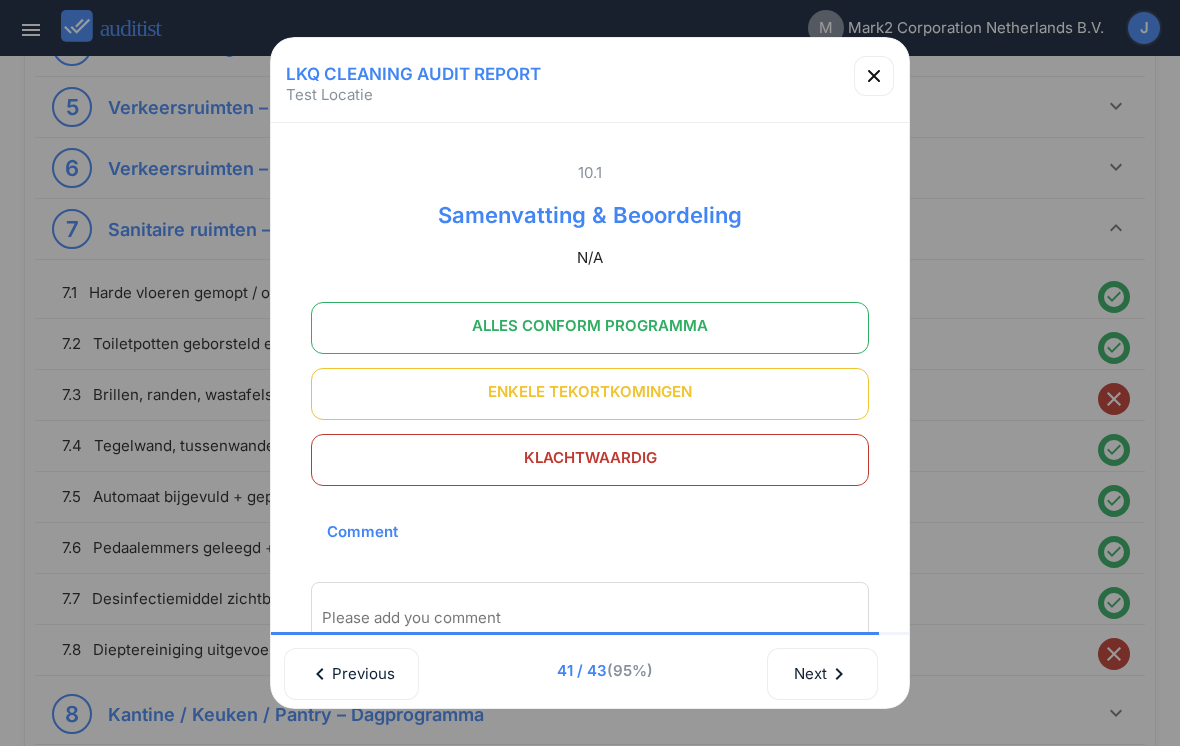 click on "chevron_left
Previous" at bounding box center [351, 674] 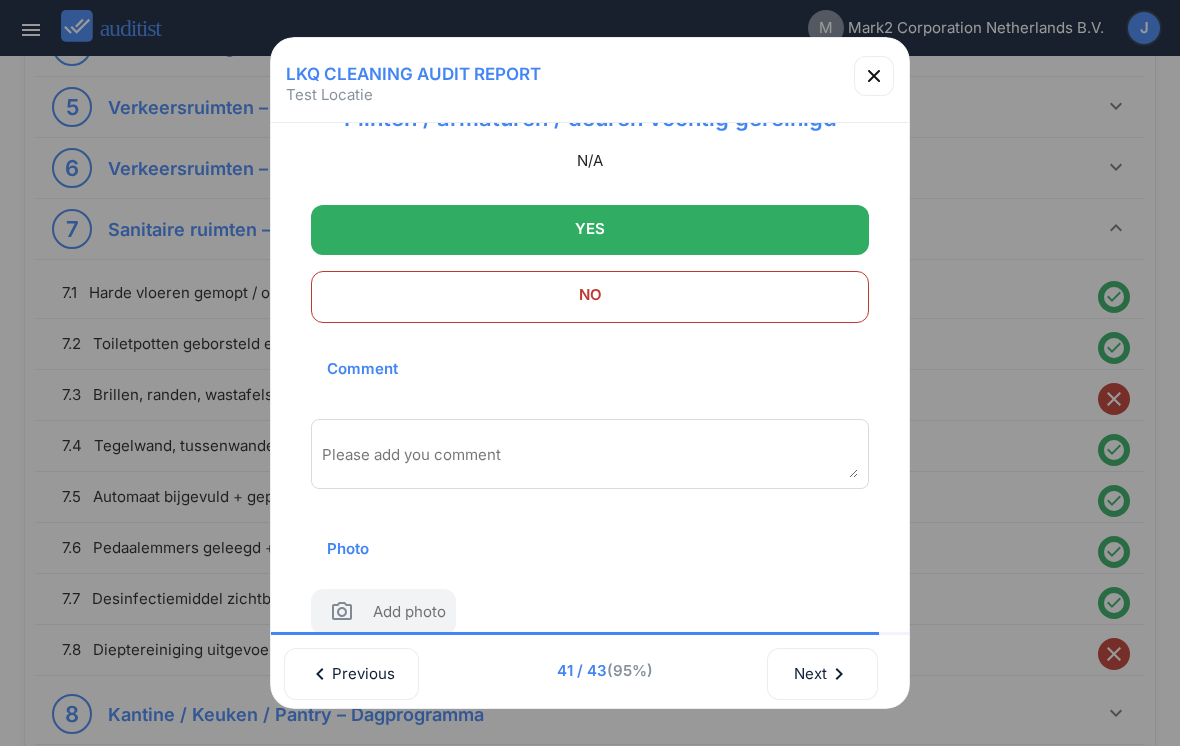 scroll, scrollTop: 96, scrollLeft: 0, axis: vertical 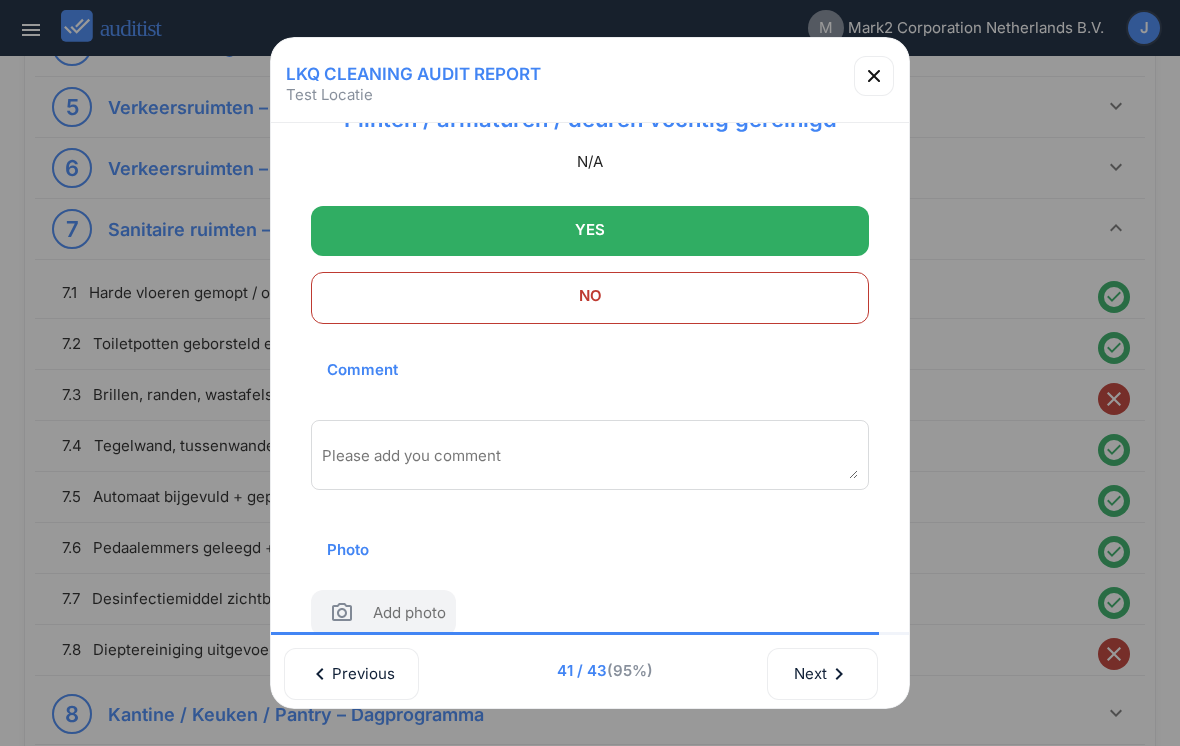 click 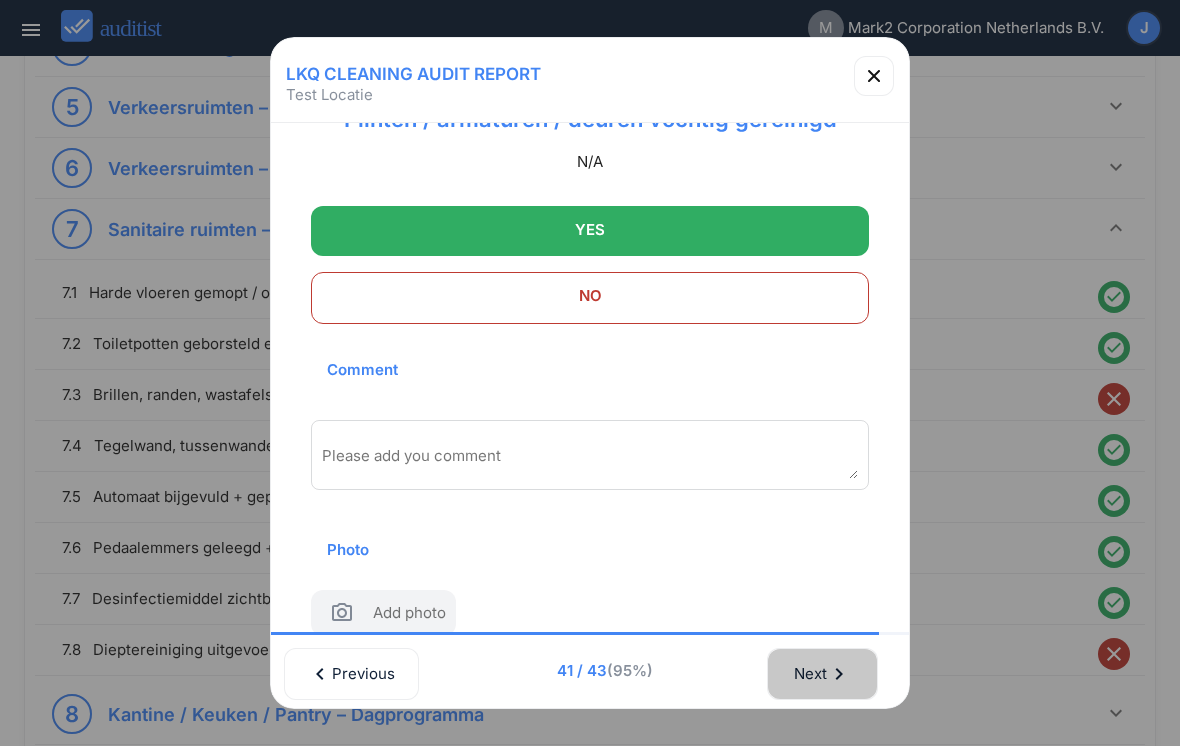 click on "Next
chevron_right" at bounding box center (822, 674) 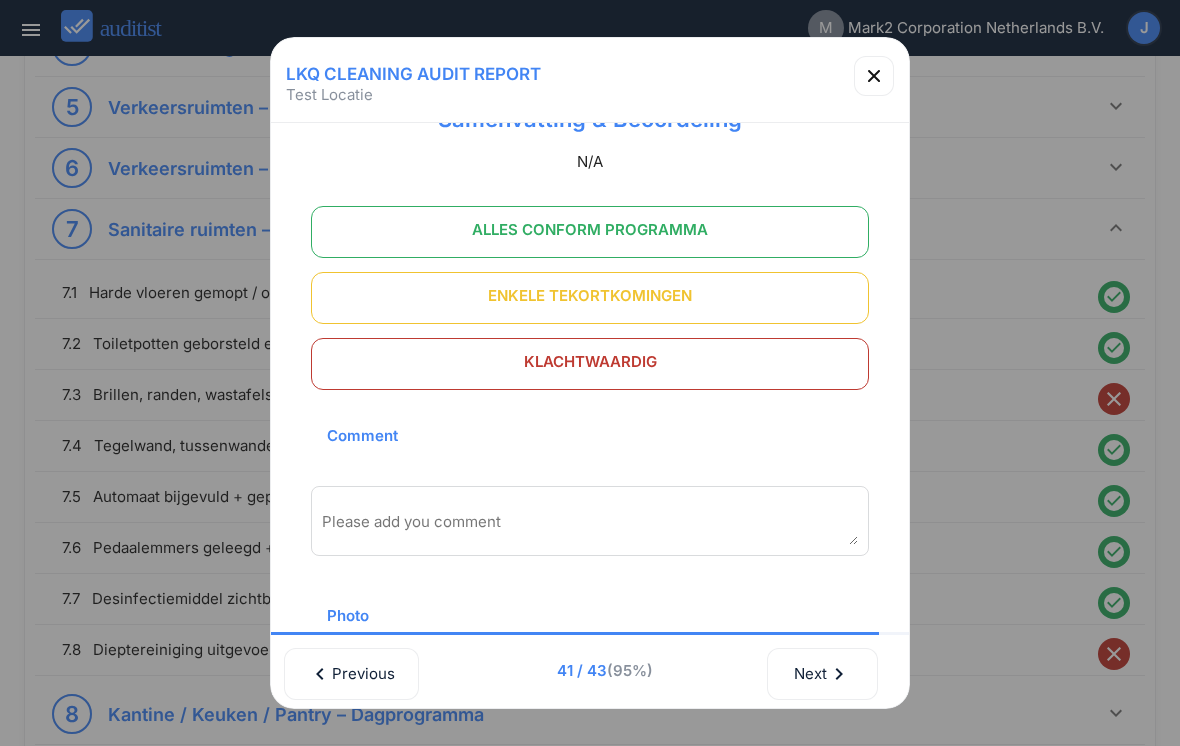 click on "Klachtwaardig" at bounding box center (590, 362) 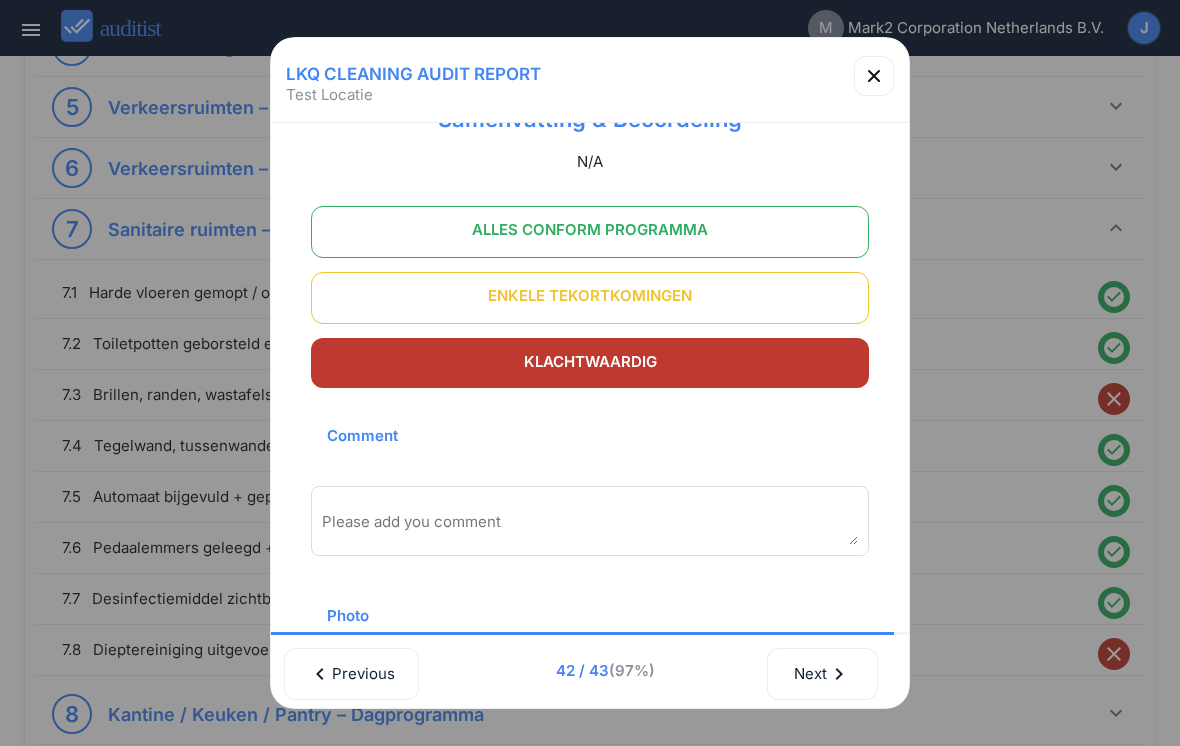 click at bounding box center [590, 528] 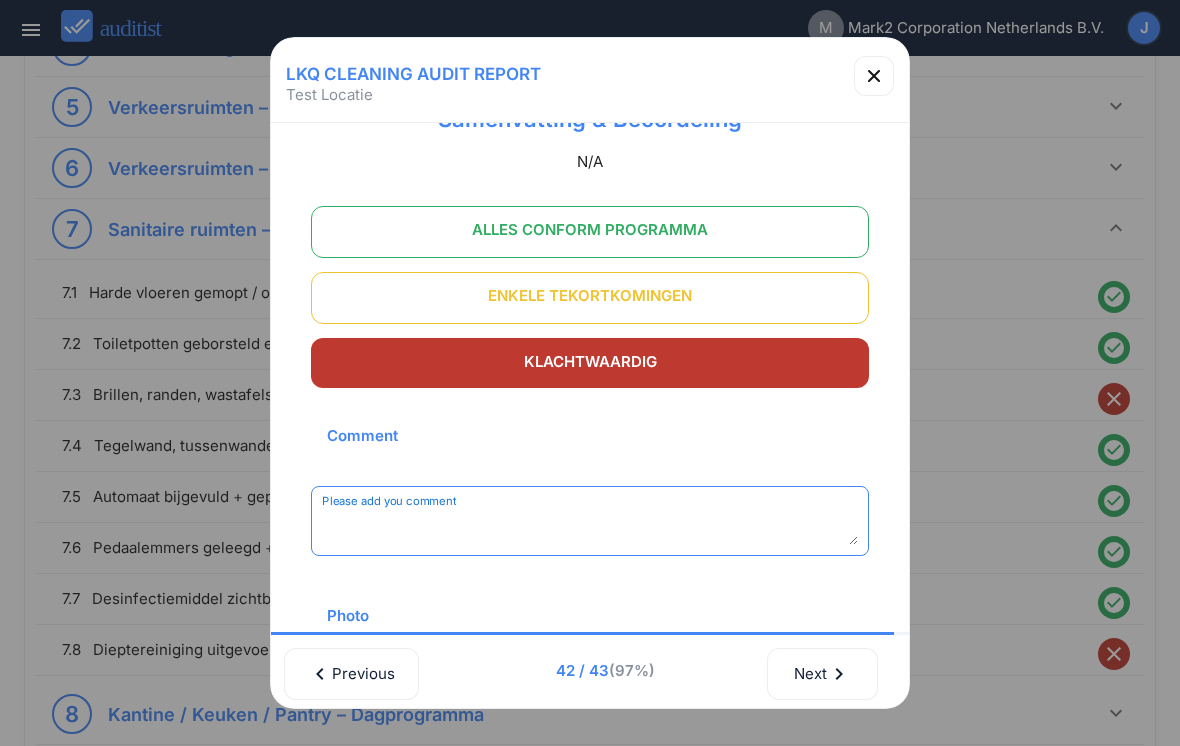 scroll, scrollTop: 510, scrollLeft: 0, axis: vertical 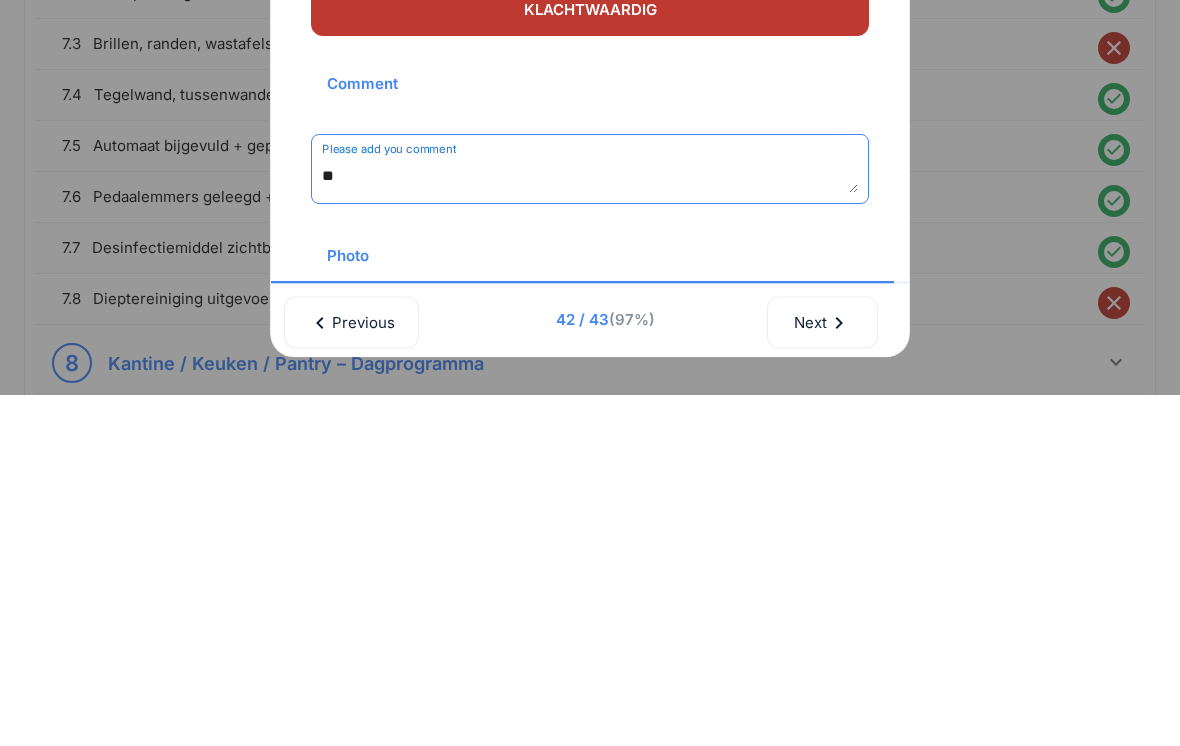 type on "*" 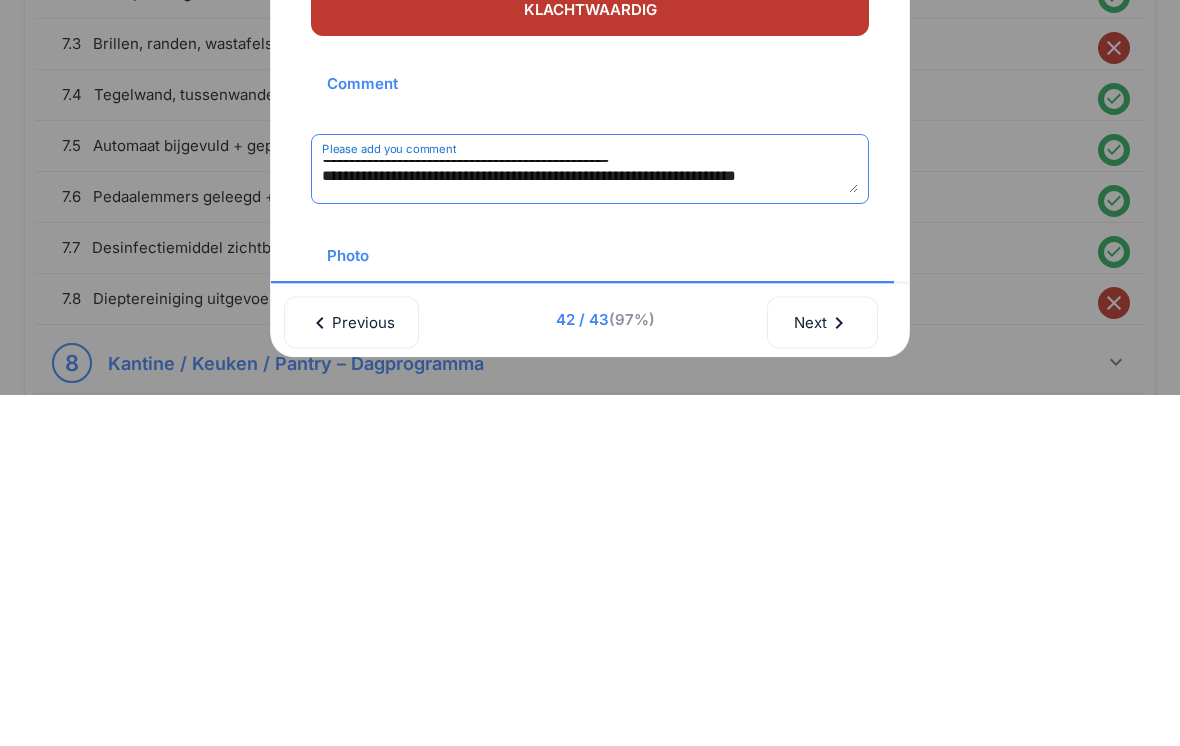 scroll, scrollTop: 18, scrollLeft: 0, axis: vertical 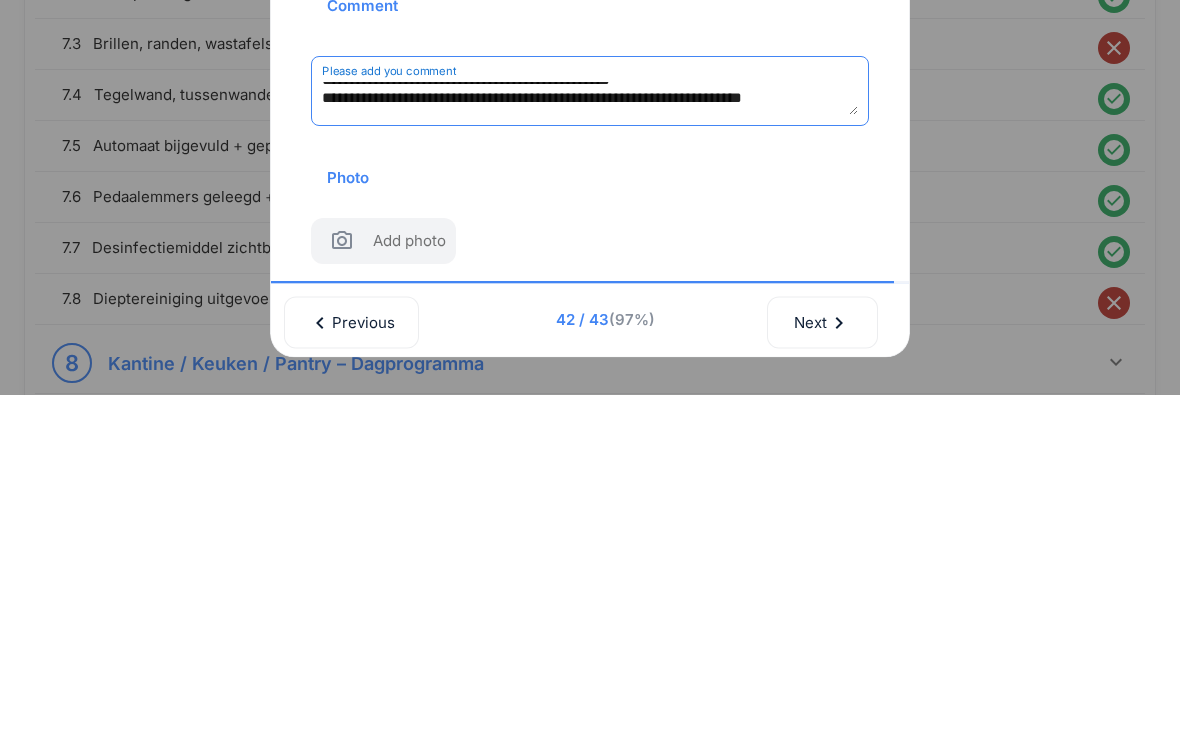 click on "chevron_right" at bounding box center (839, 674) 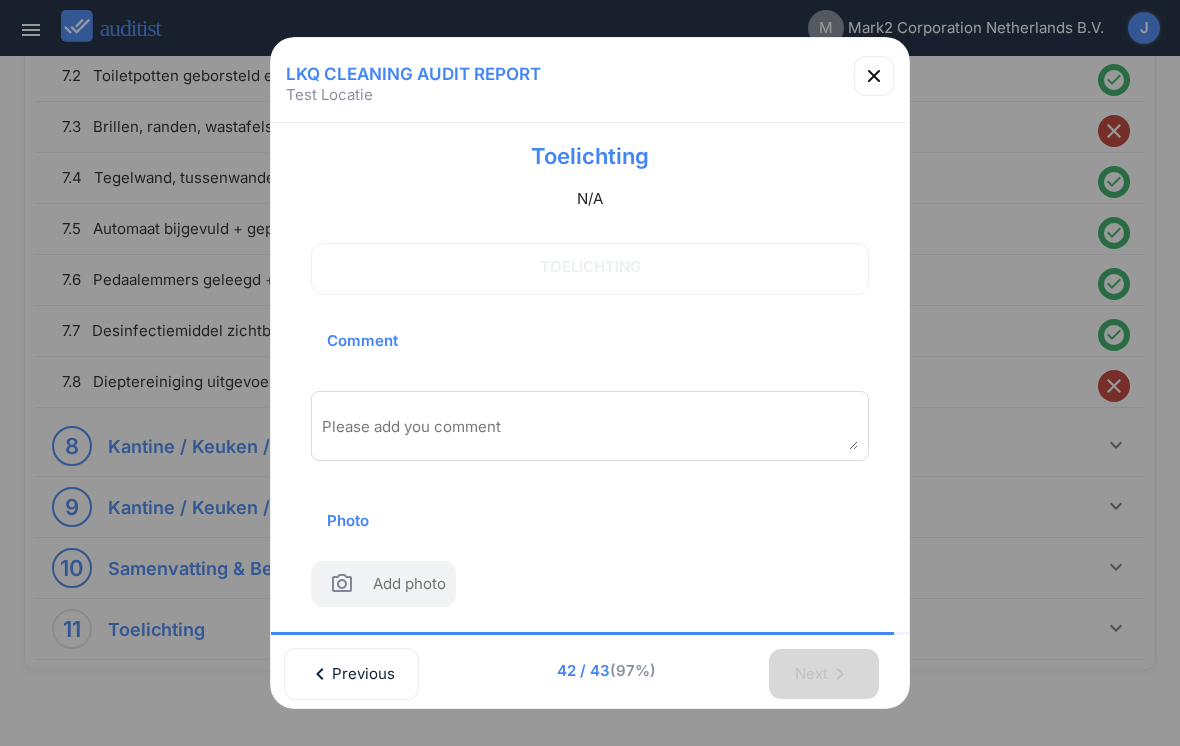scroll, scrollTop: 30, scrollLeft: 0, axis: vertical 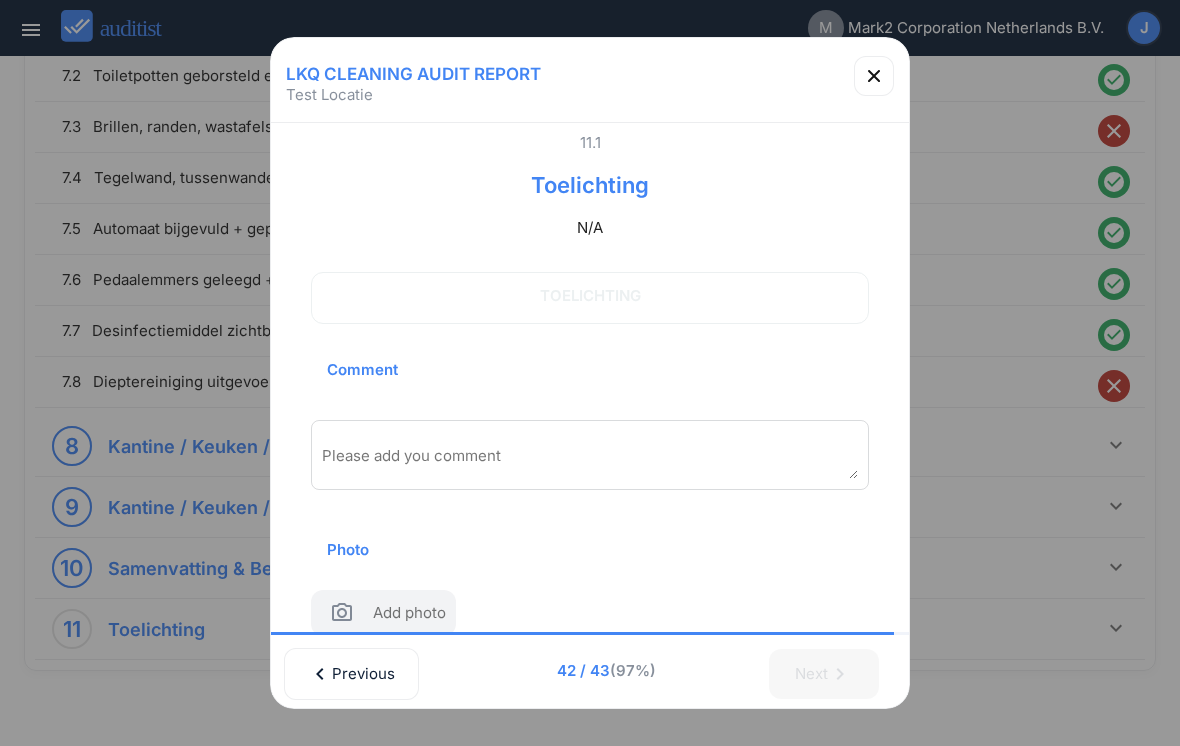 click on "Toelichting" at bounding box center [590, 296] 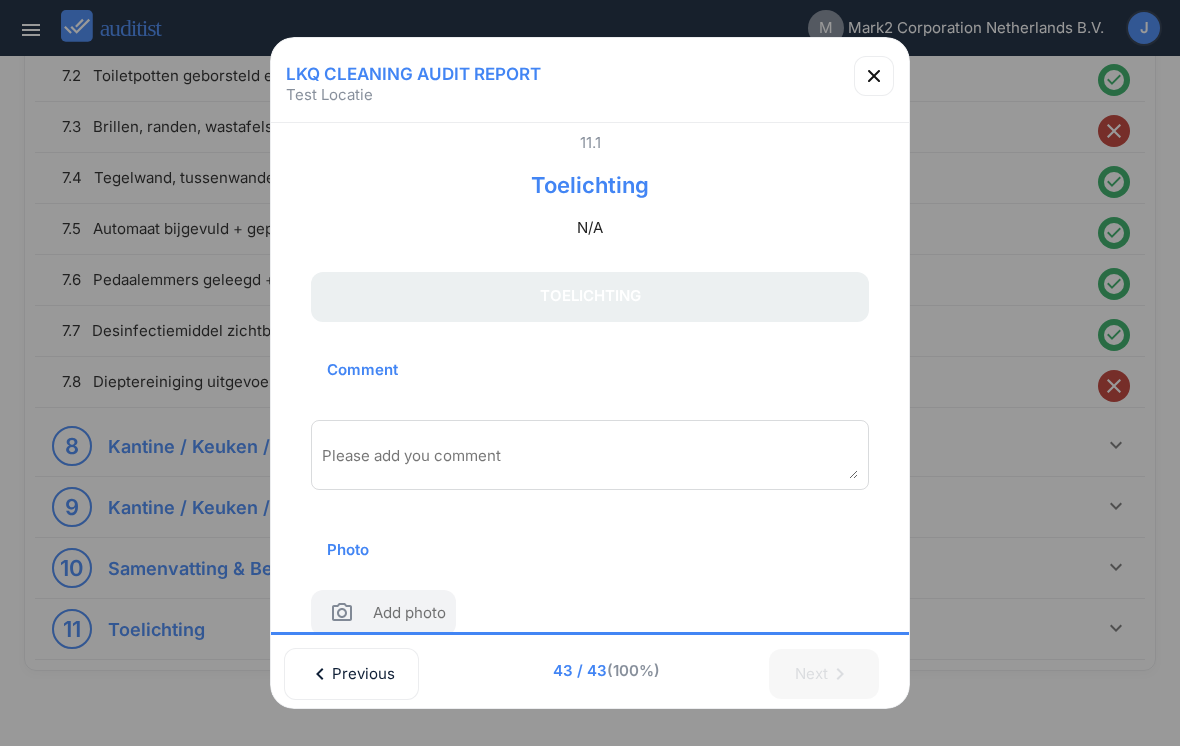 click at bounding box center (590, 462) 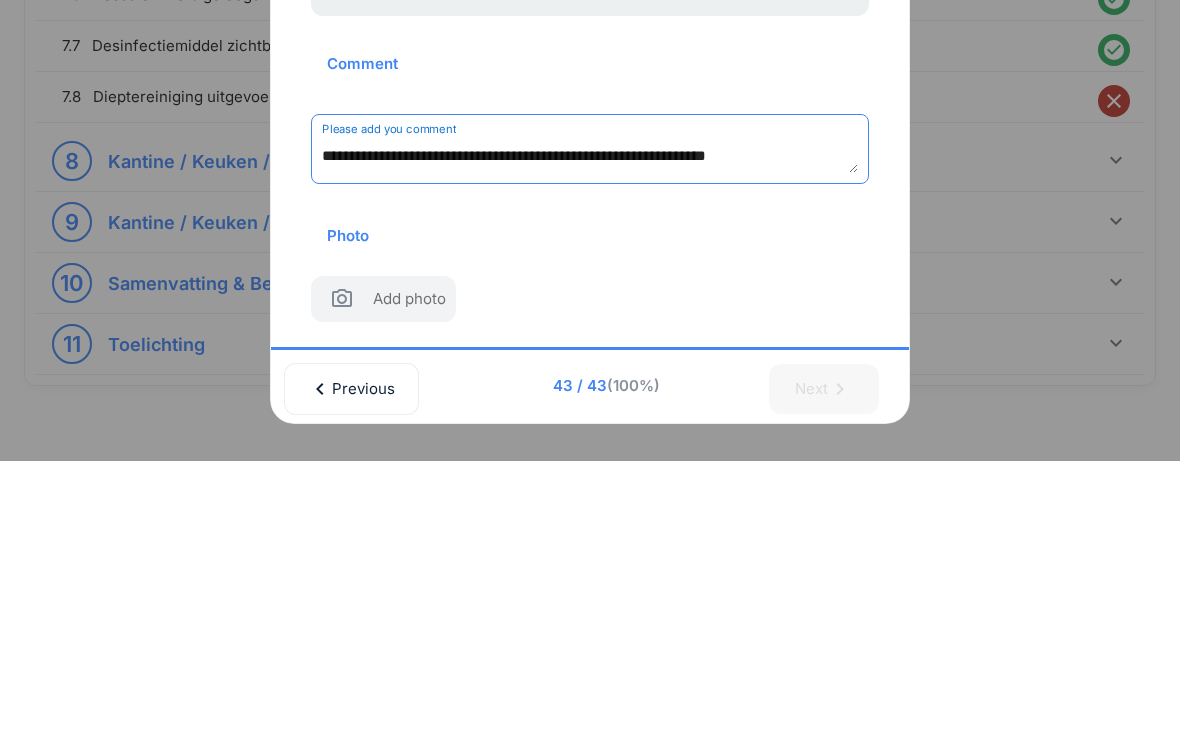 scroll, scrollTop: 50, scrollLeft: 0, axis: vertical 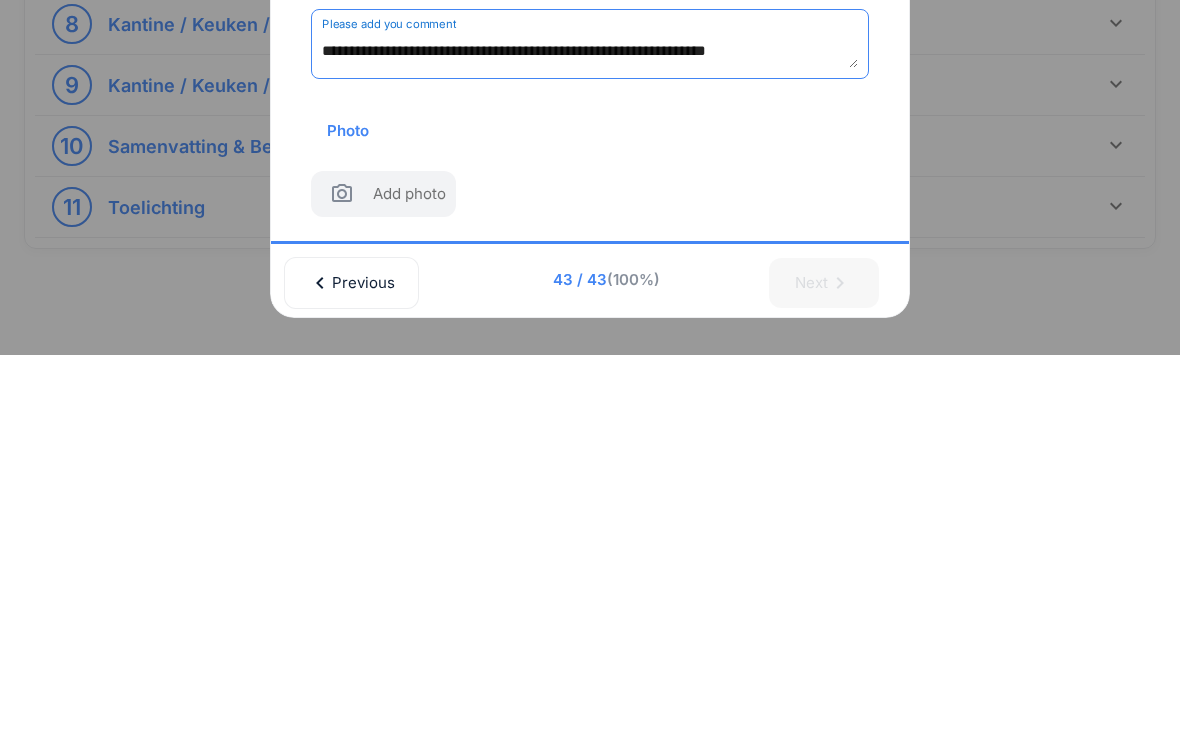 type on "**********" 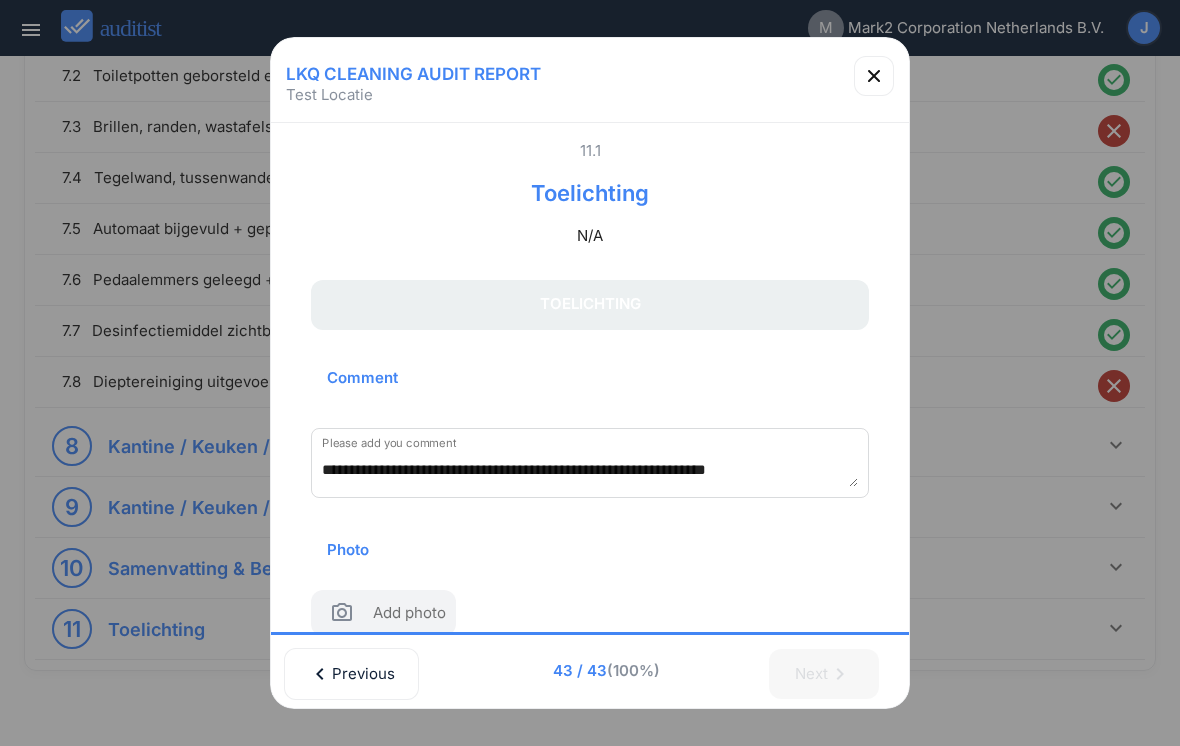 click on "Next
chevron_right" at bounding box center [832, 671] 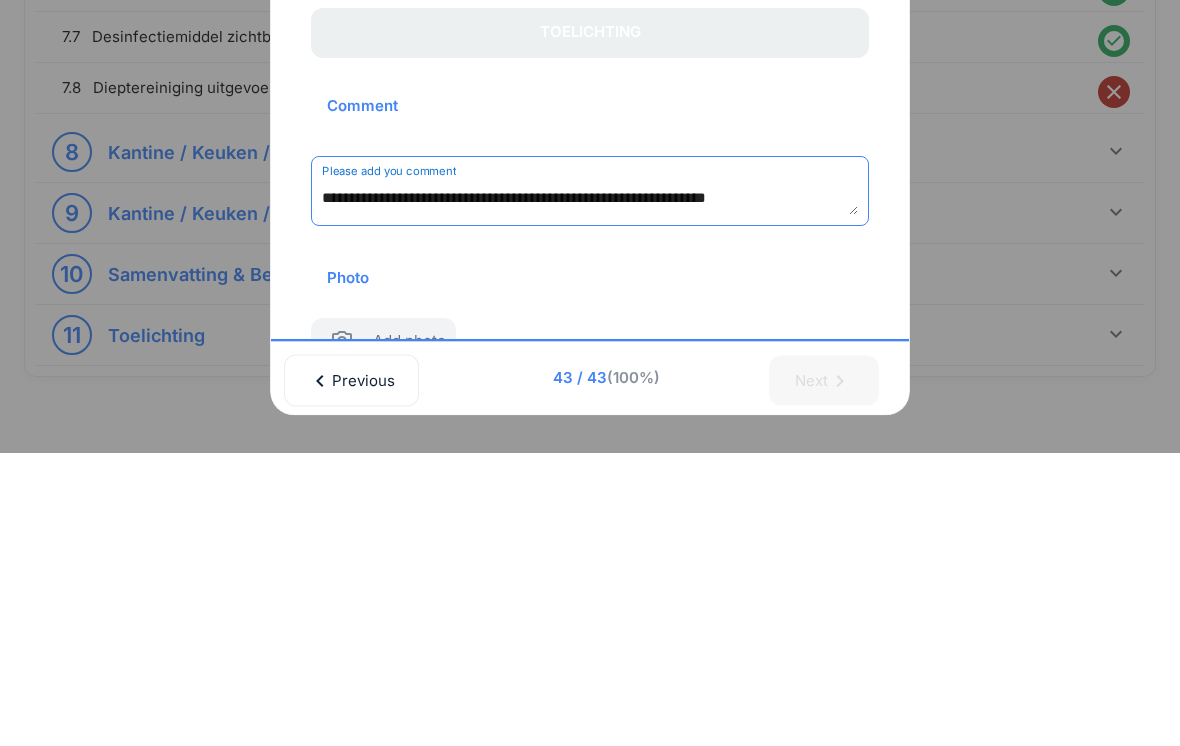 scroll, scrollTop: 0, scrollLeft: 0, axis: both 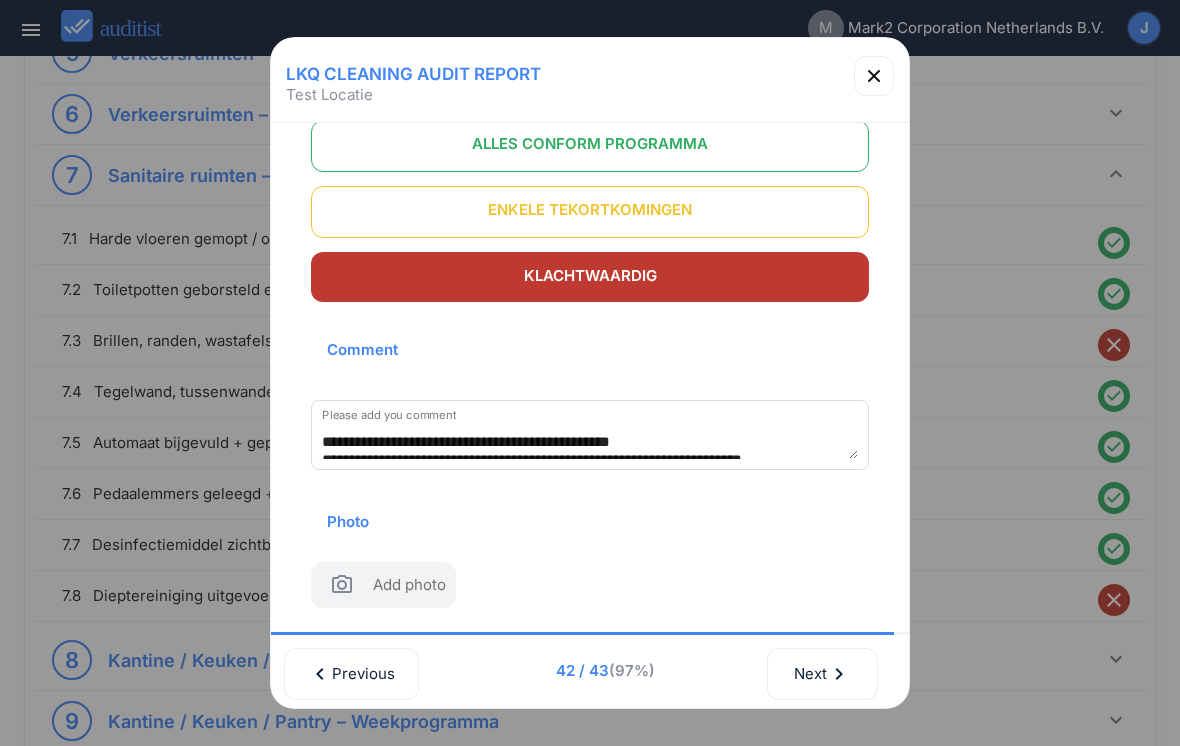 click on "Next
chevron_right" at bounding box center [822, 674] 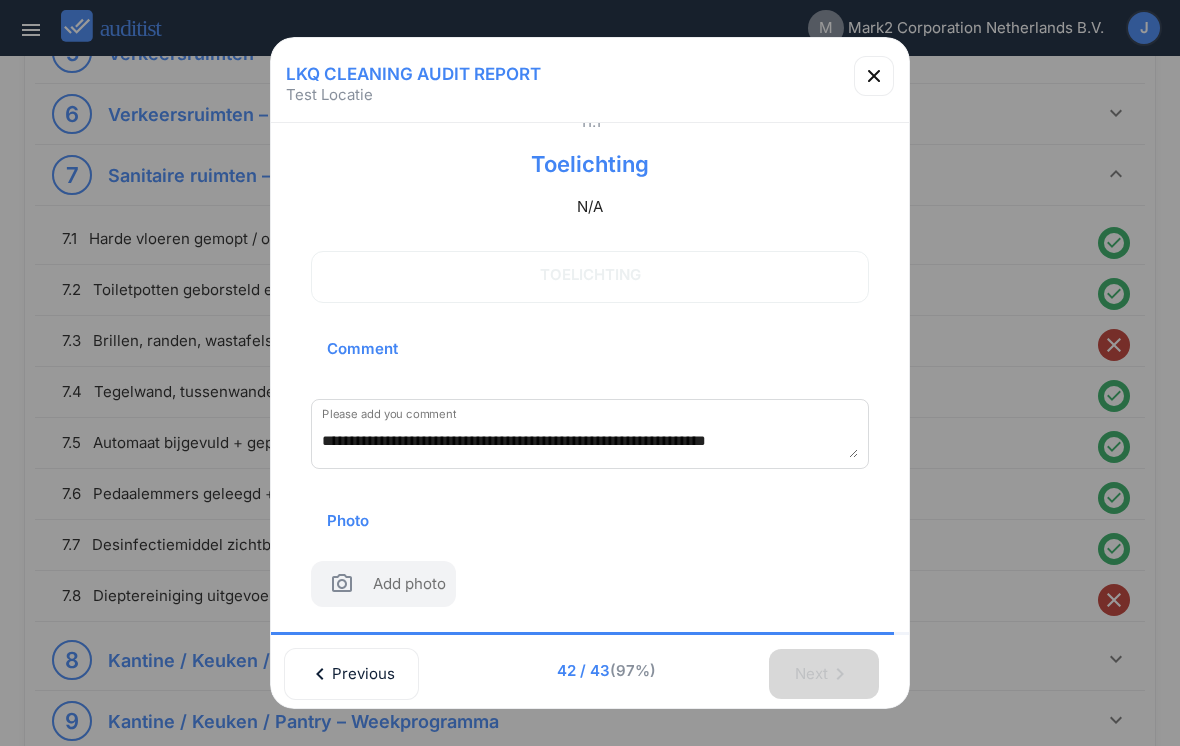 scroll, scrollTop: 50, scrollLeft: 0, axis: vertical 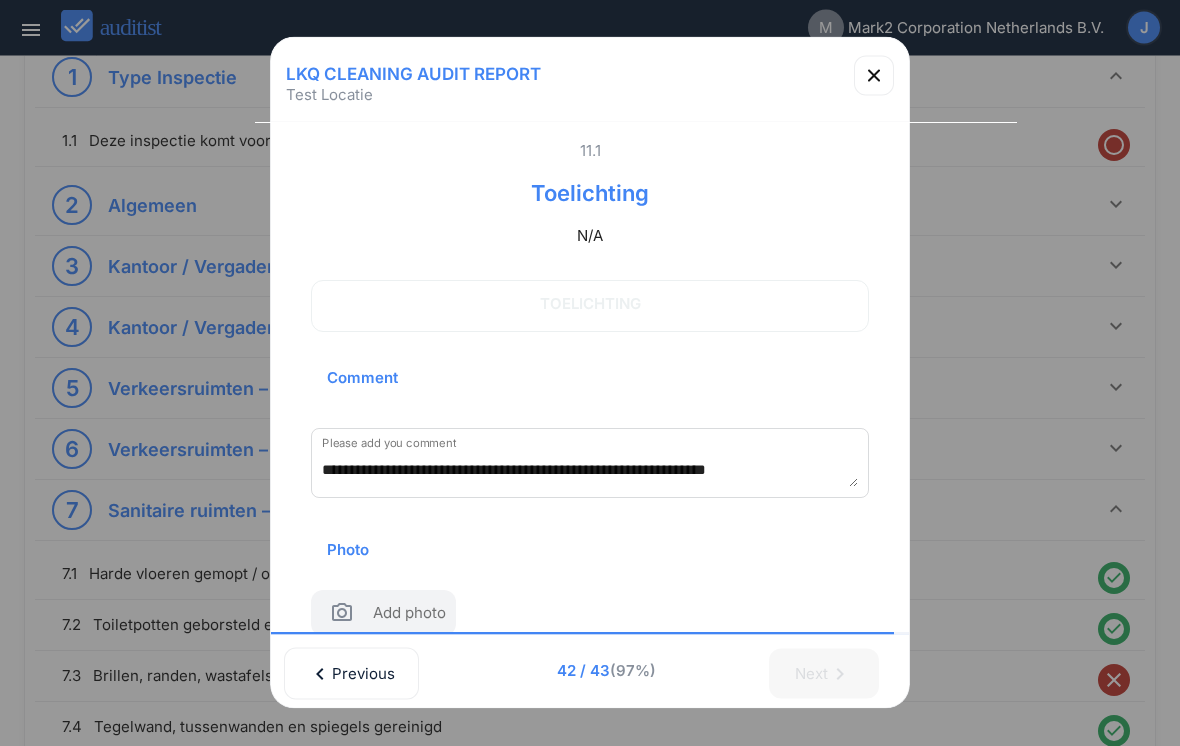 click on "**********" at bounding box center (590, 470) 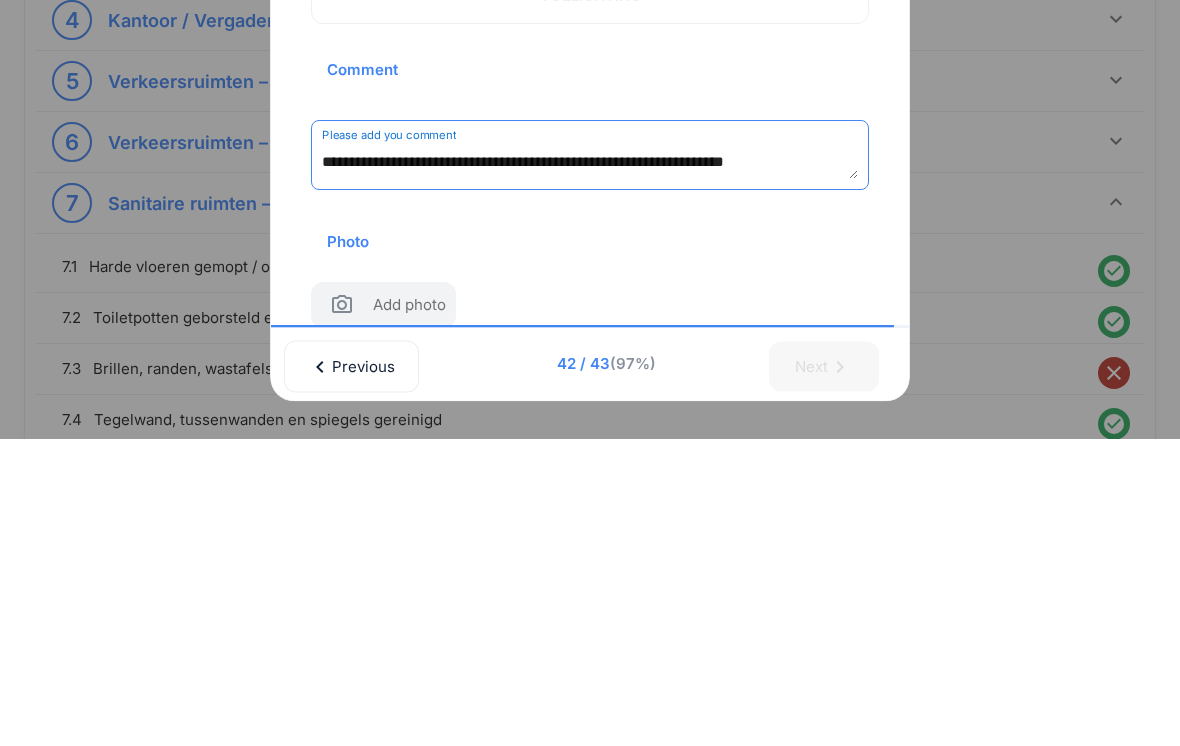 scroll, scrollTop: 53, scrollLeft: 0, axis: vertical 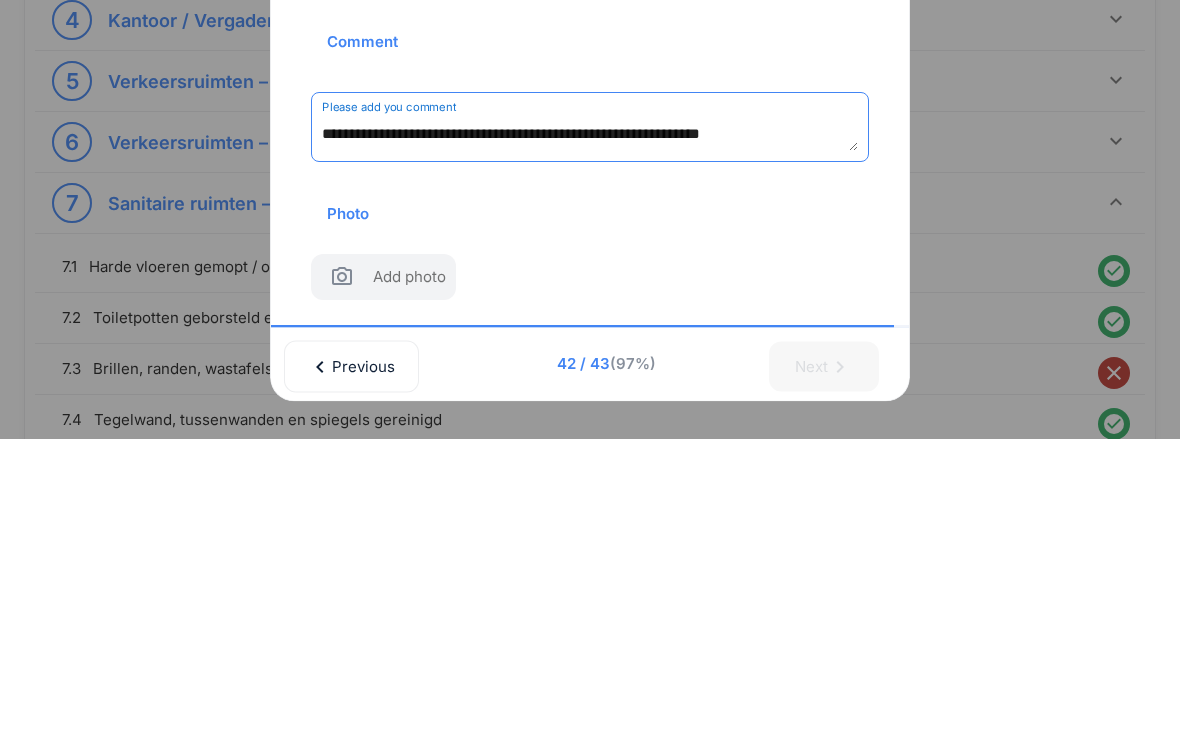 type on "**********" 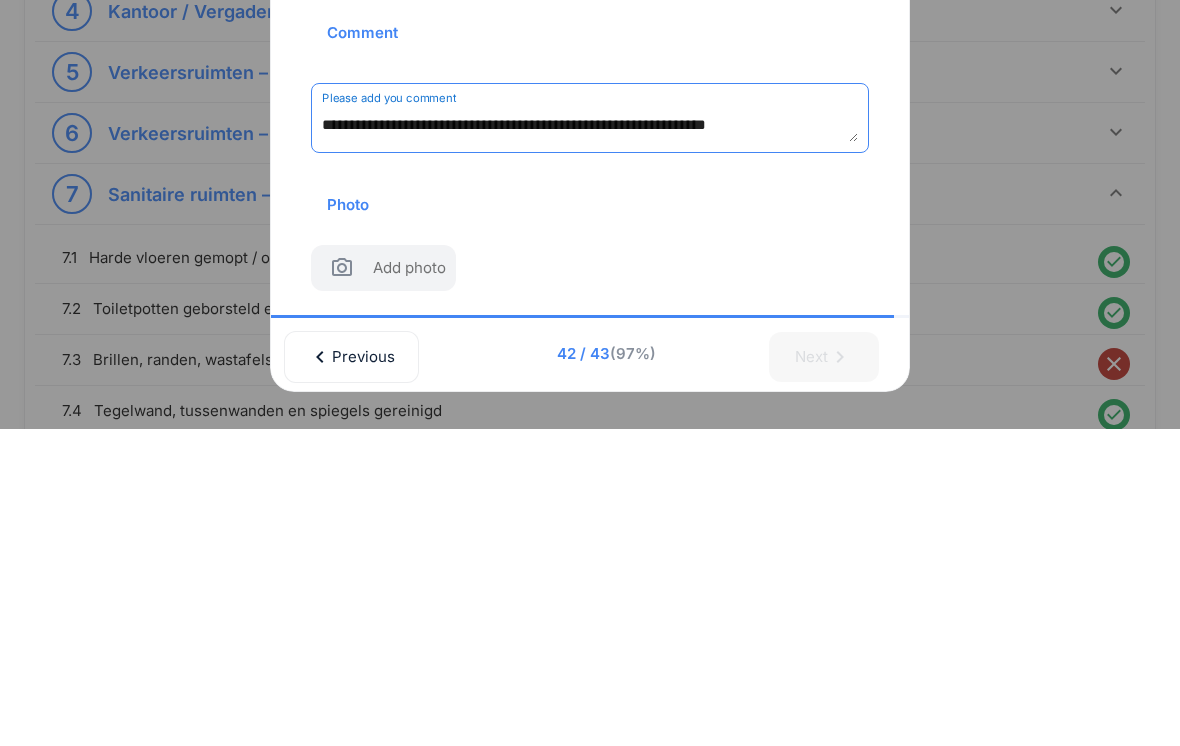 scroll, scrollTop: 22, scrollLeft: 0, axis: vertical 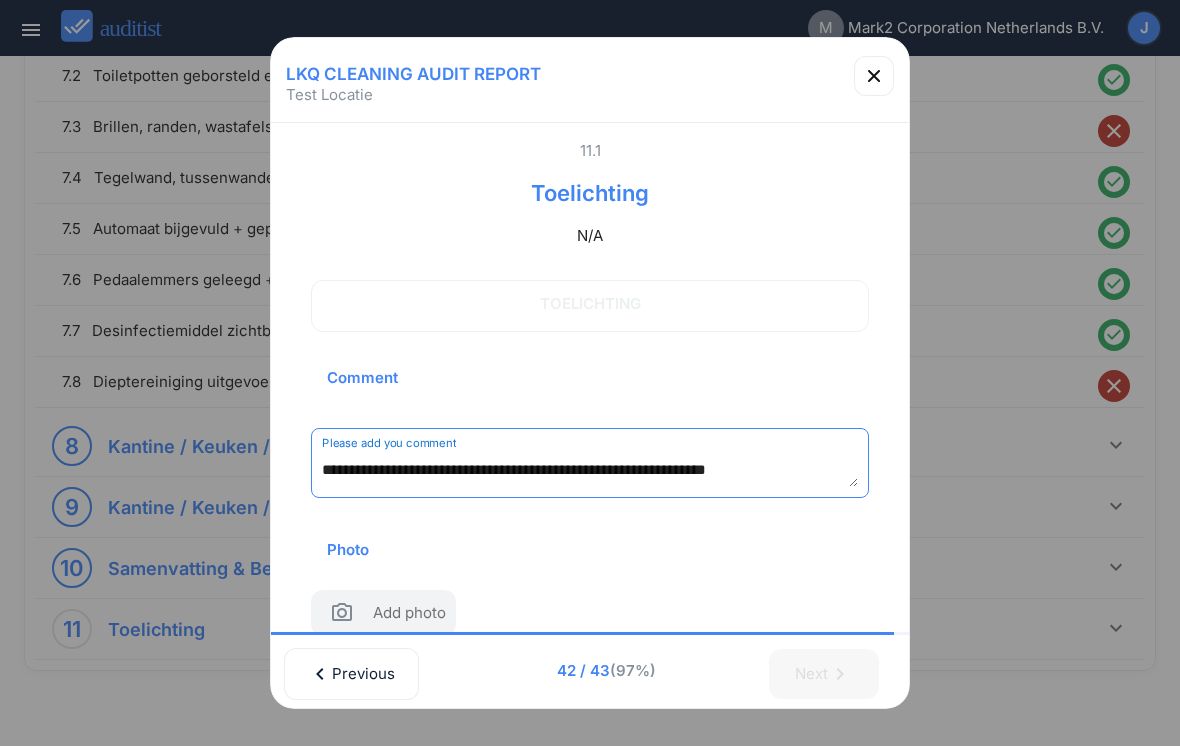 click at bounding box center [346, 613] 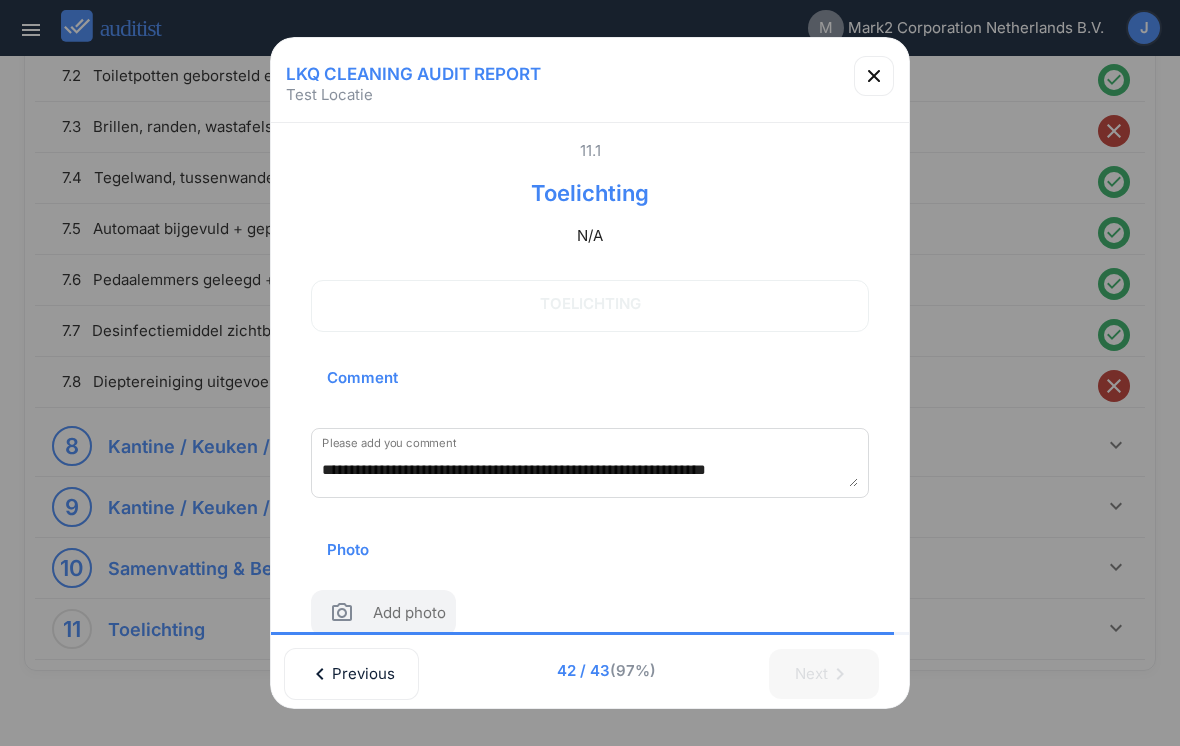 type on "**********" 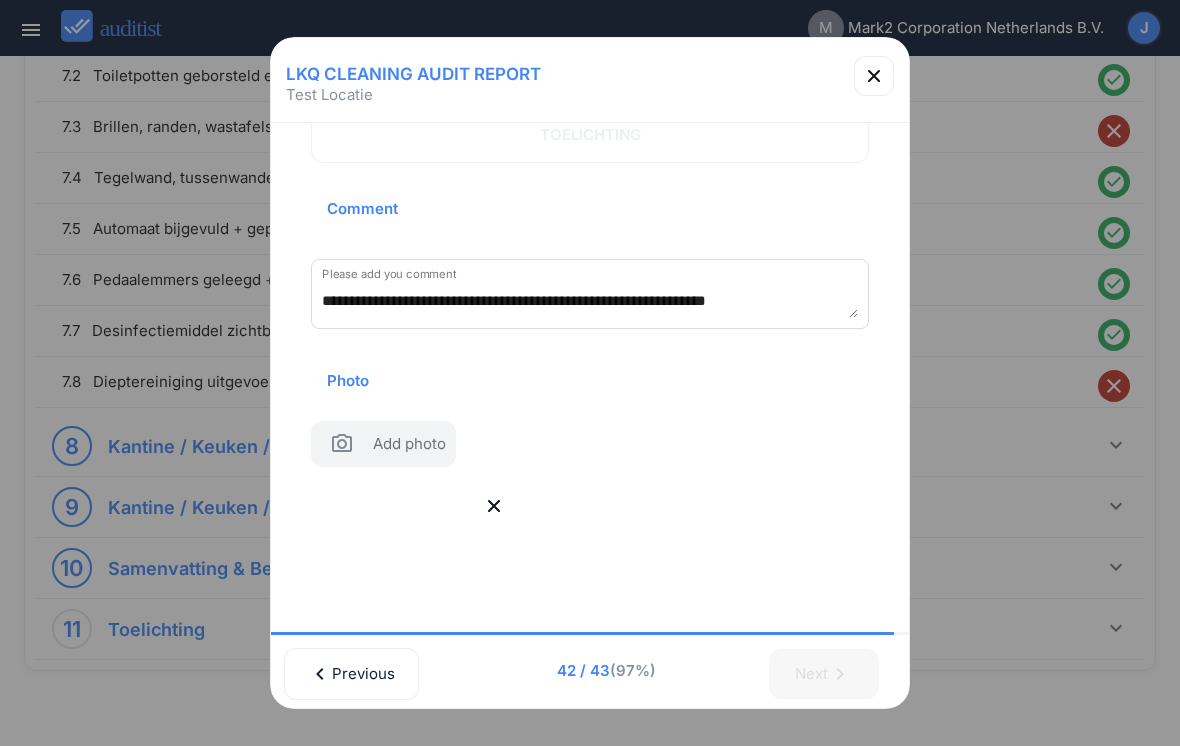 scroll, scrollTop: 190, scrollLeft: 0, axis: vertical 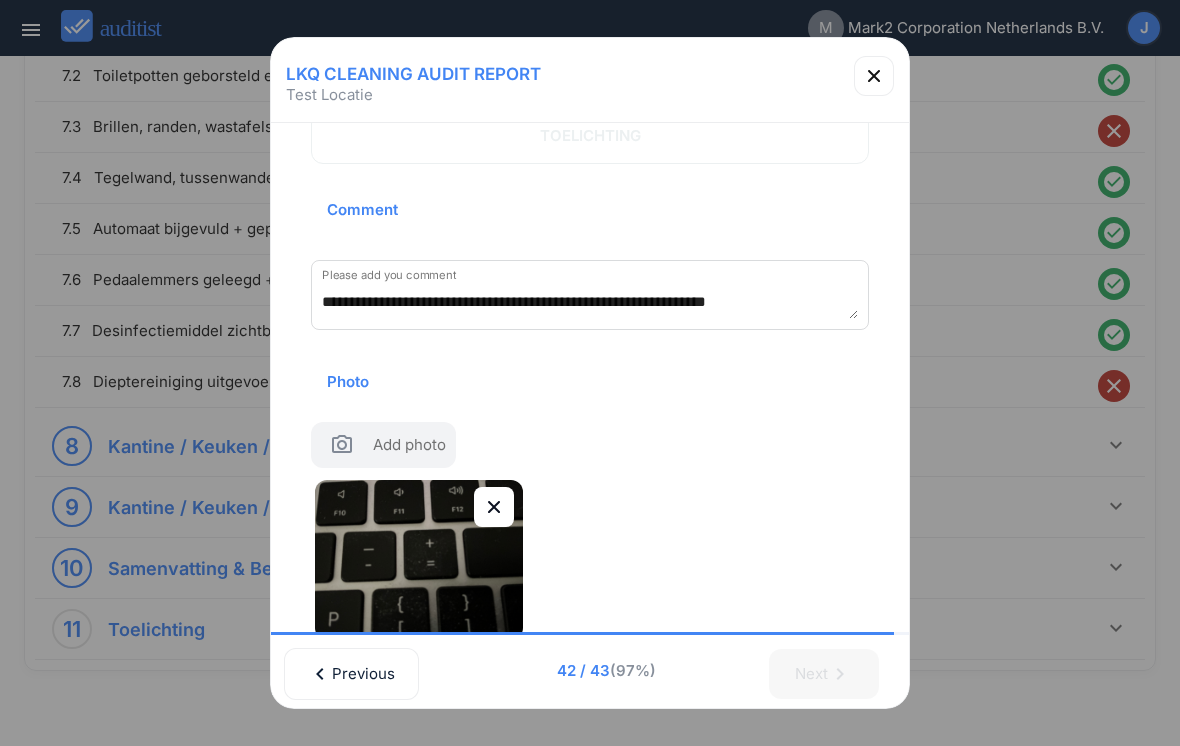 click on "Next
chevron_right" at bounding box center [832, 671] 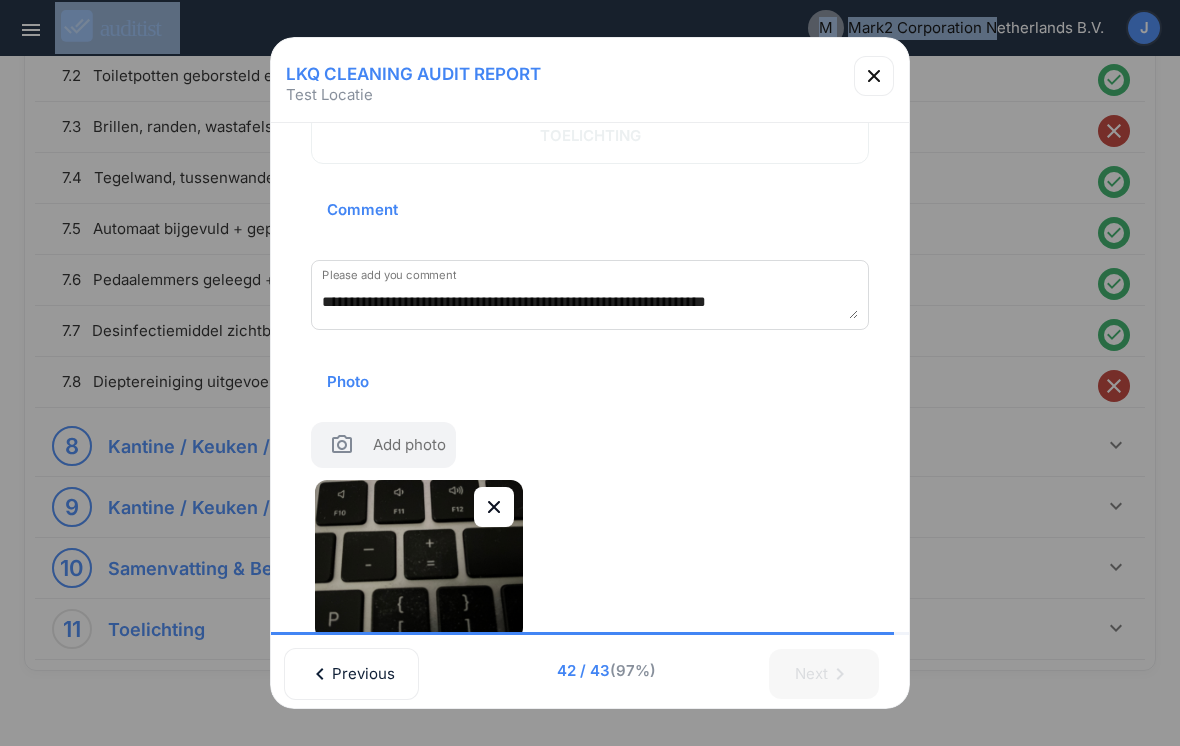 click on "**********" at bounding box center [590, 304] 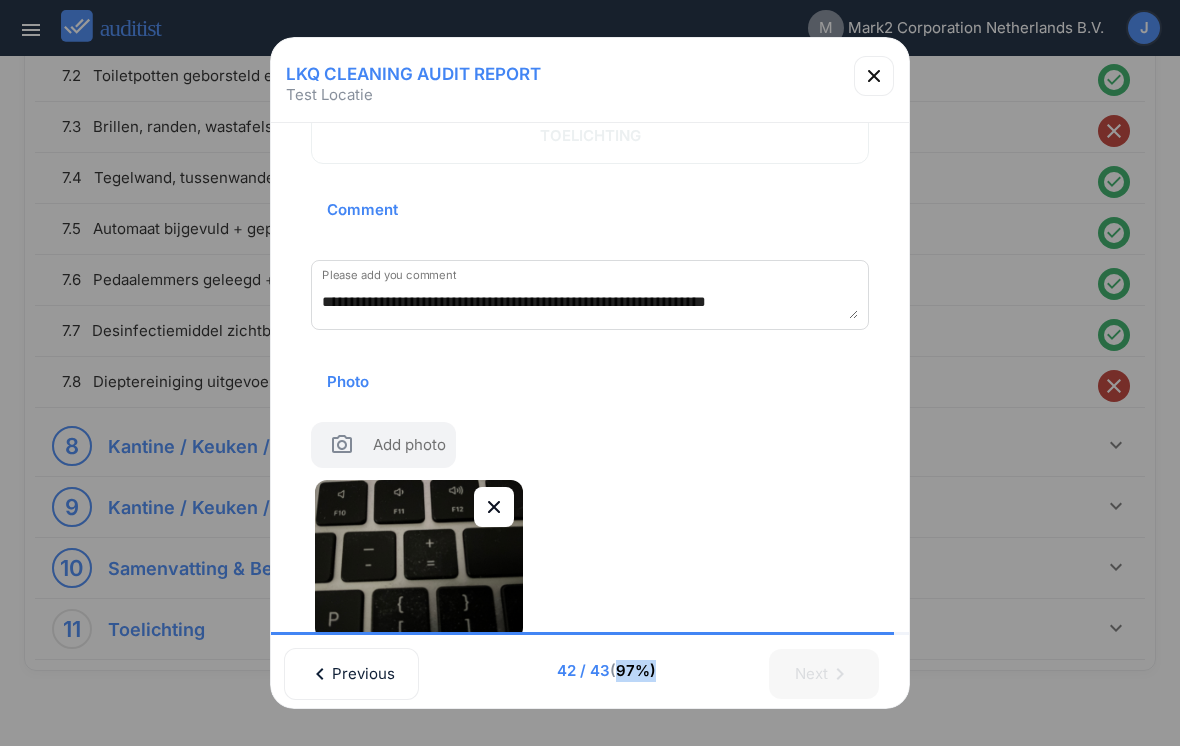 click at bounding box center (590, 560) 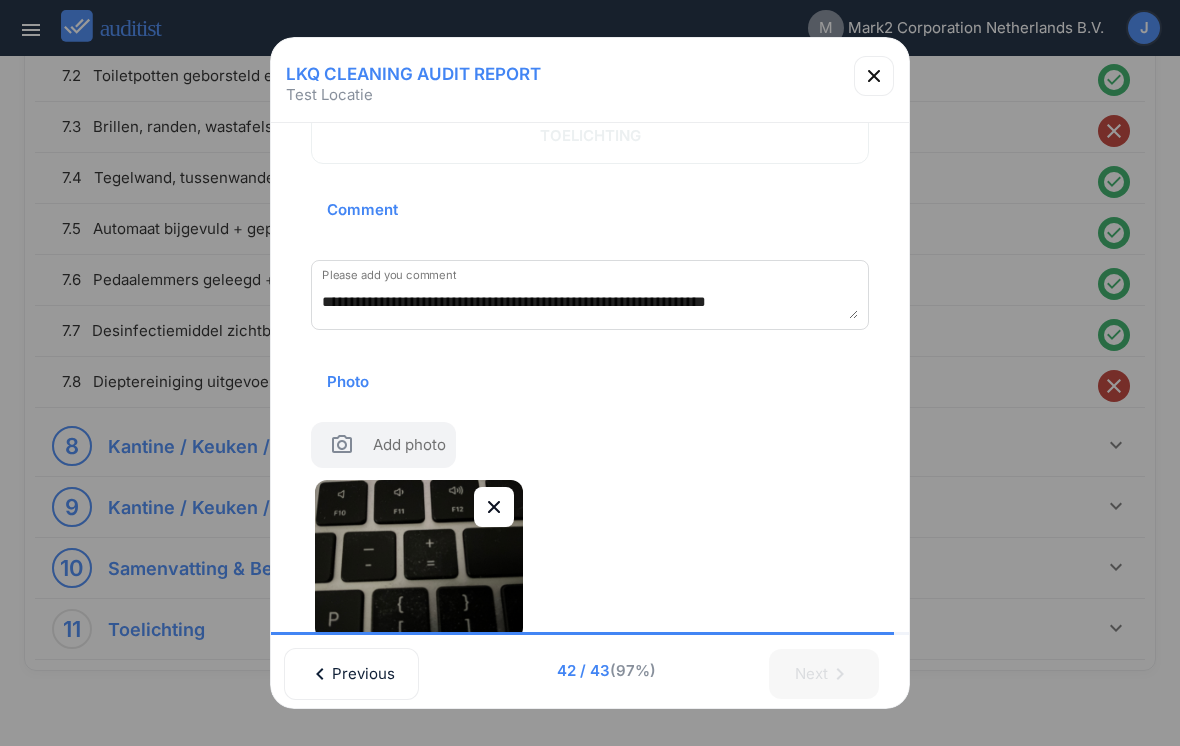 click on "42 / 43
(97%)" at bounding box center [606, 671] 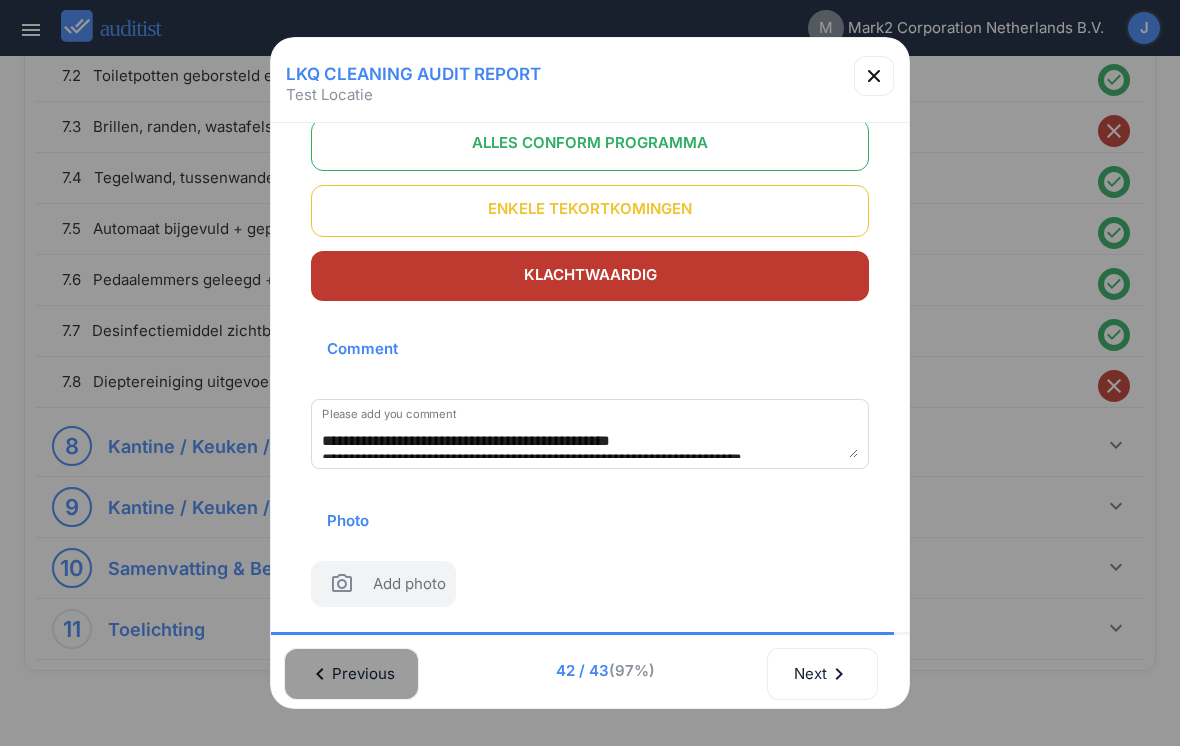 scroll, scrollTop: 154, scrollLeft: 0, axis: vertical 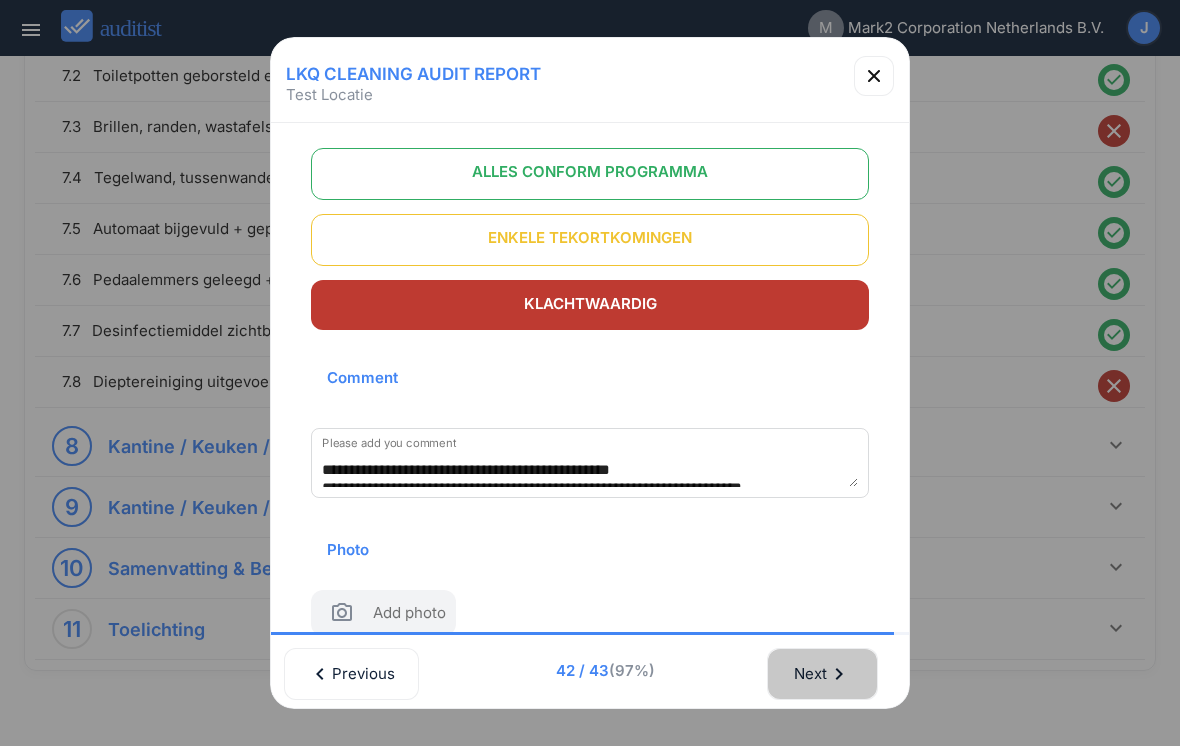 click on "Next
chevron_right" at bounding box center (822, 674) 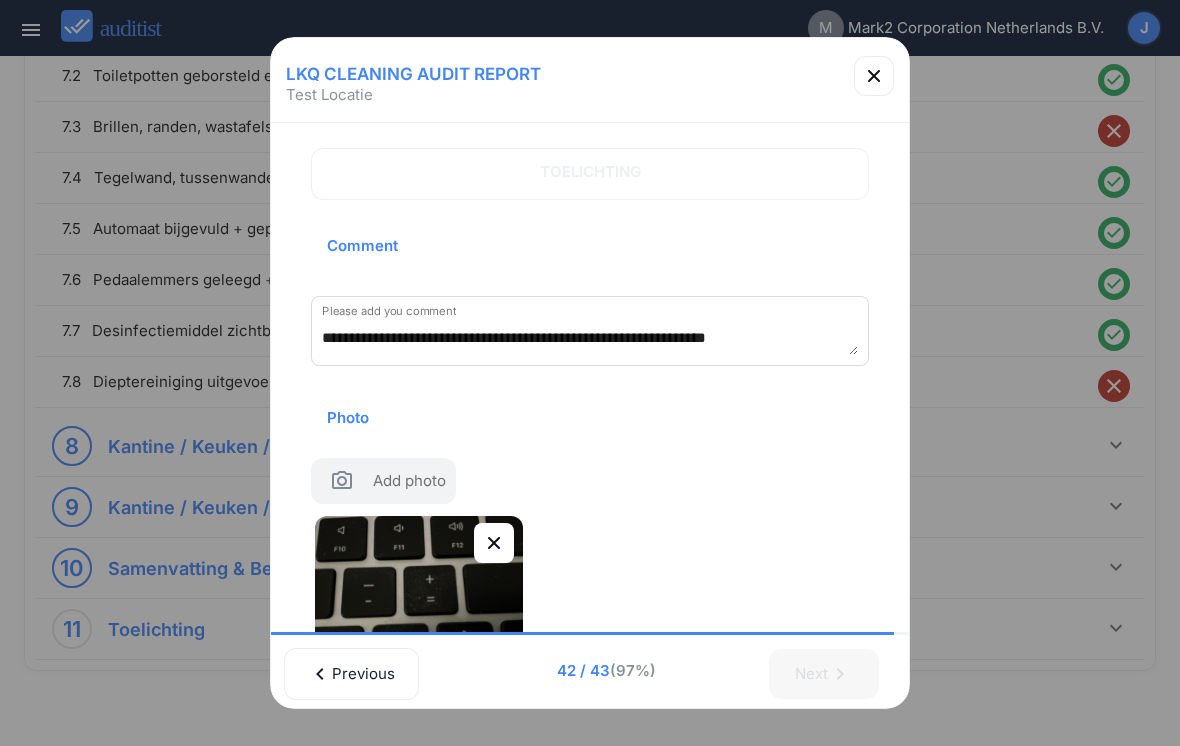 click on "Next
chevron_right" at bounding box center [832, 671] 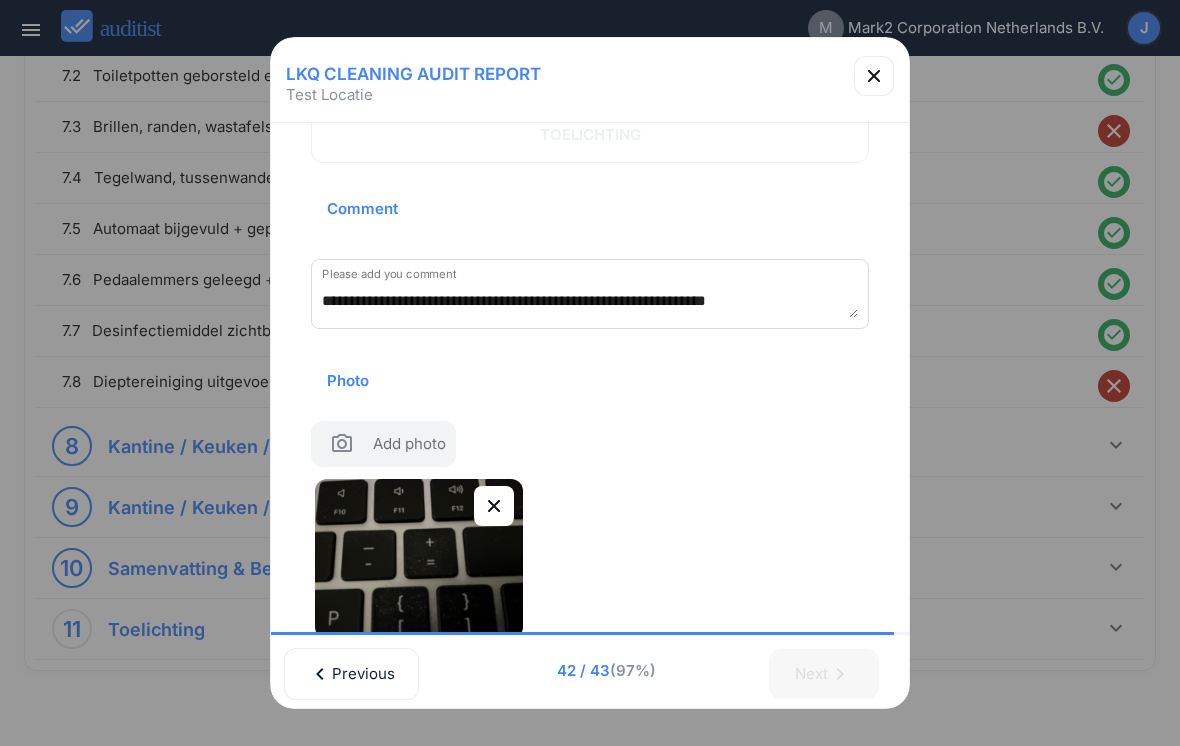 scroll, scrollTop: 190, scrollLeft: 0, axis: vertical 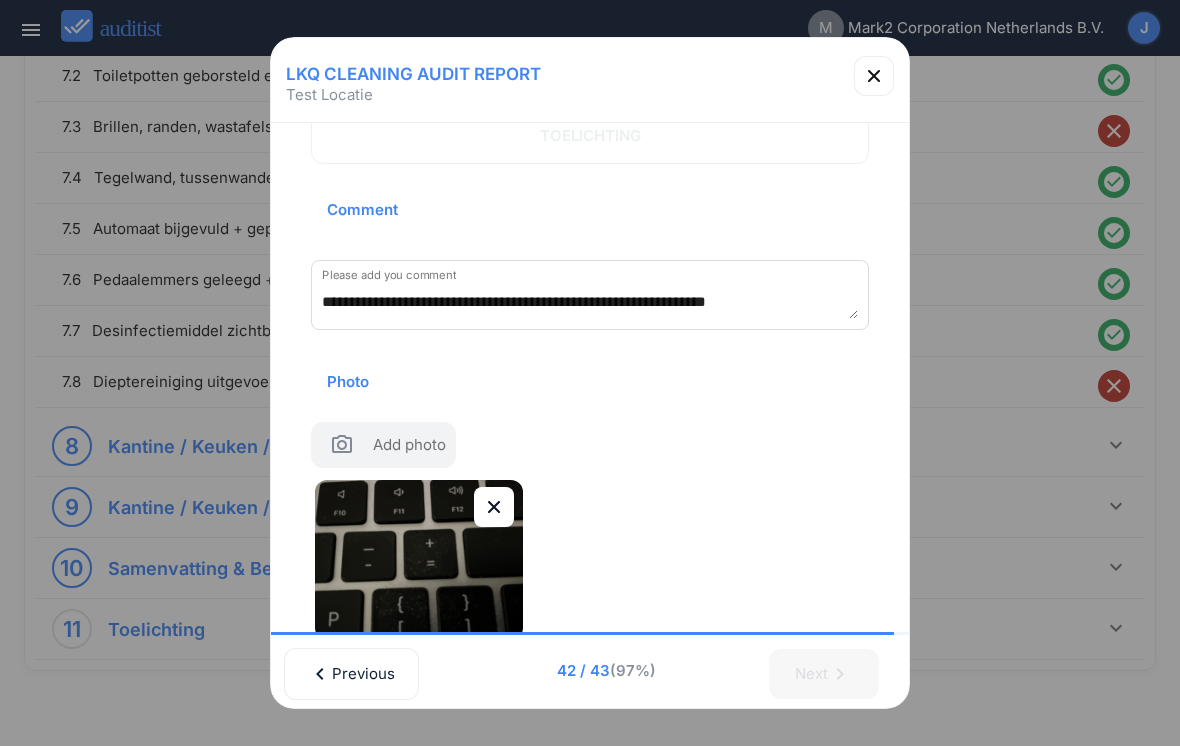 click 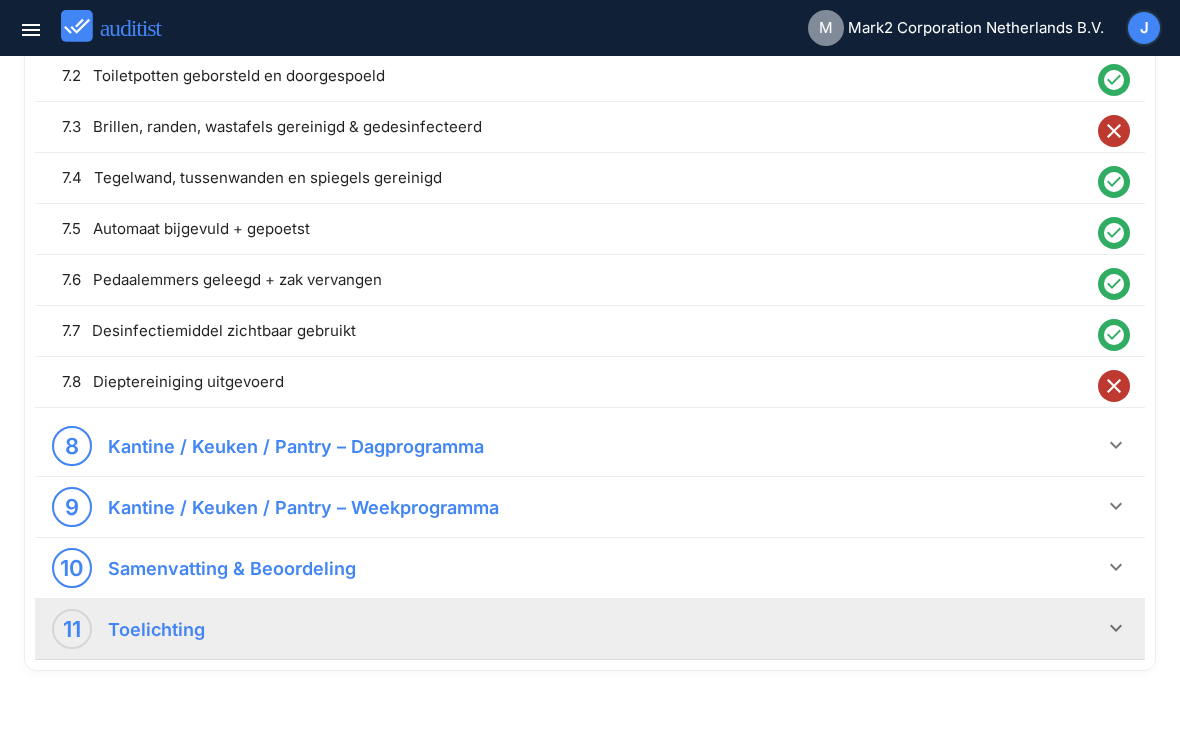 click on "11
Toelichting keyboard_arrow_down" at bounding box center (590, 629) 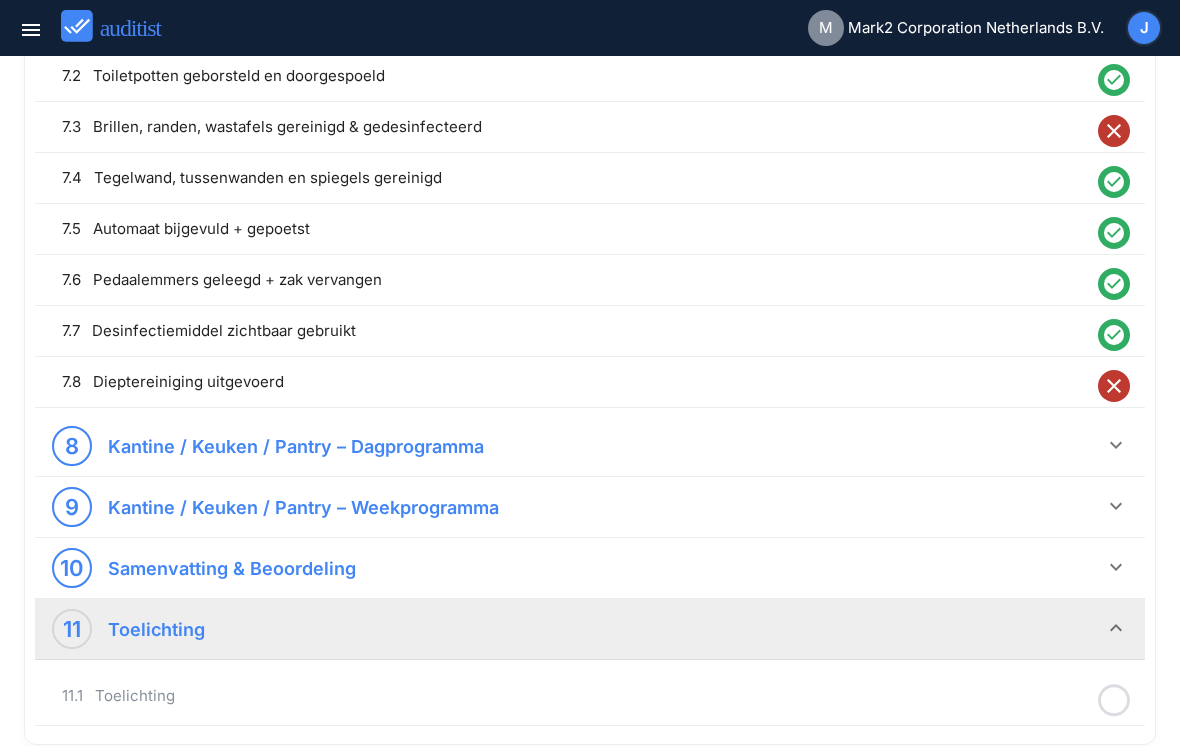 scroll, scrollTop: 852, scrollLeft: 0, axis: vertical 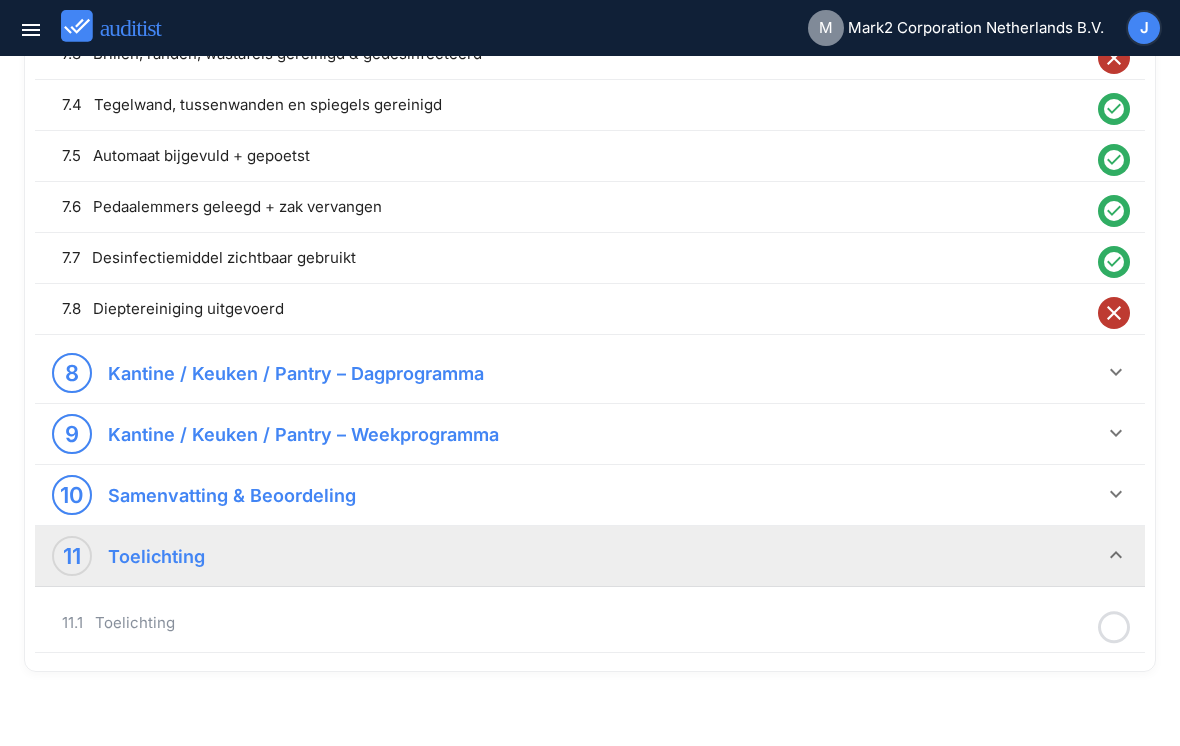 click on "11.1   Toelichting" at bounding box center (575, 623) 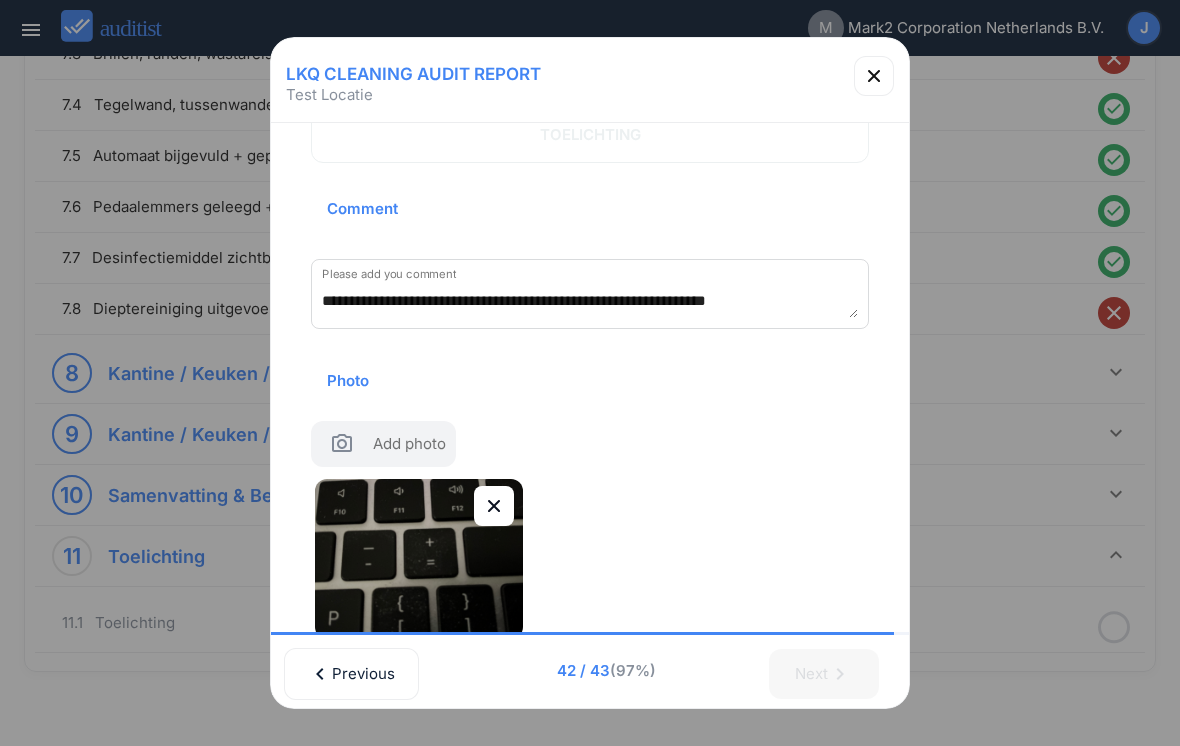 scroll, scrollTop: 190, scrollLeft: 0, axis: vertical 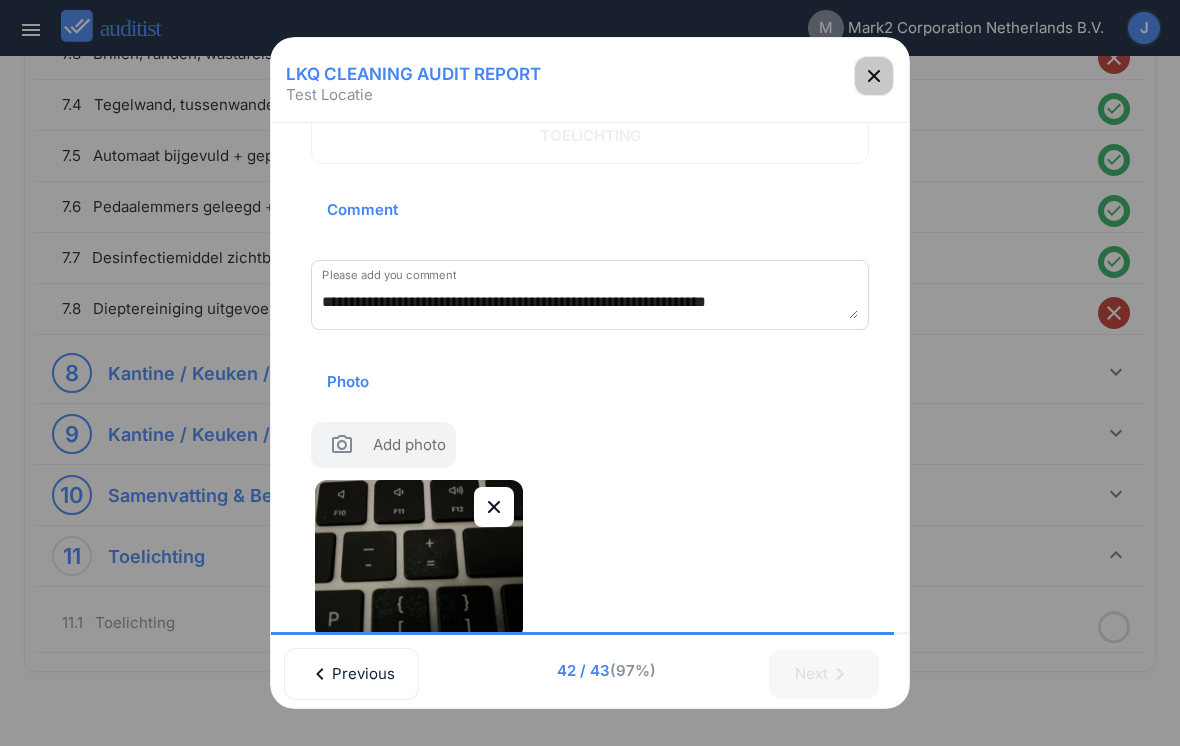 click 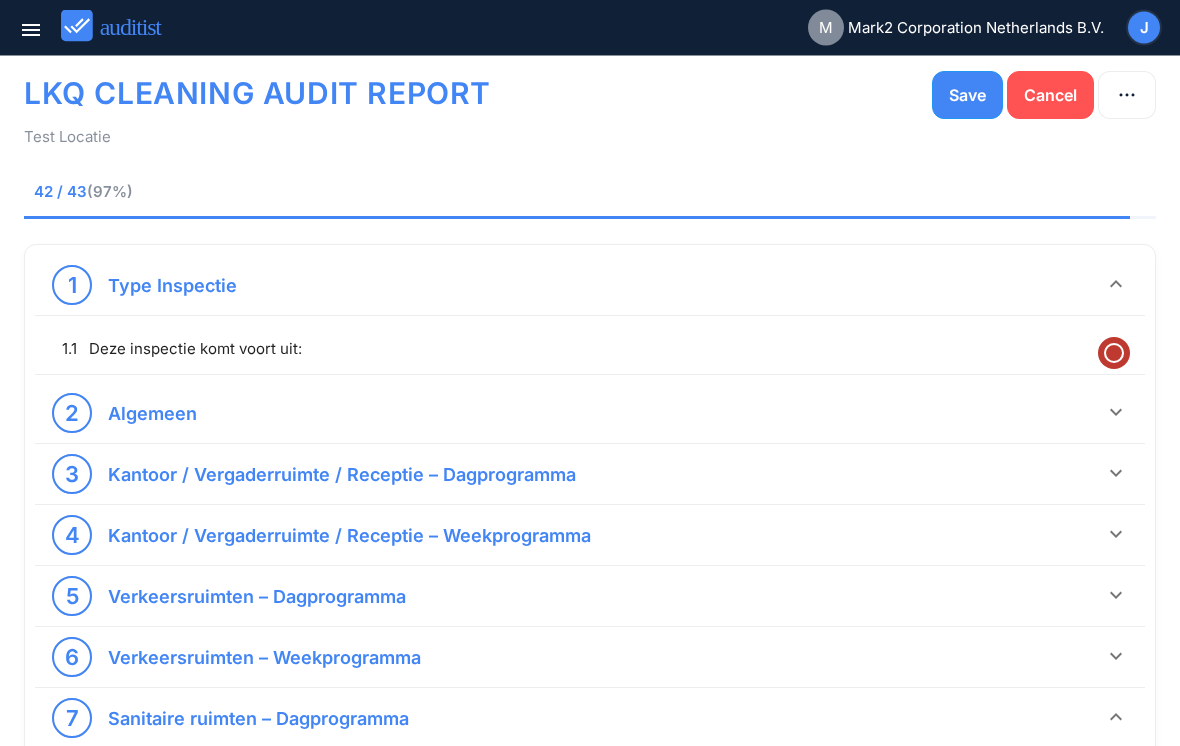 scroll, scrollTop: 0, scrollLeft: 0, axis: both 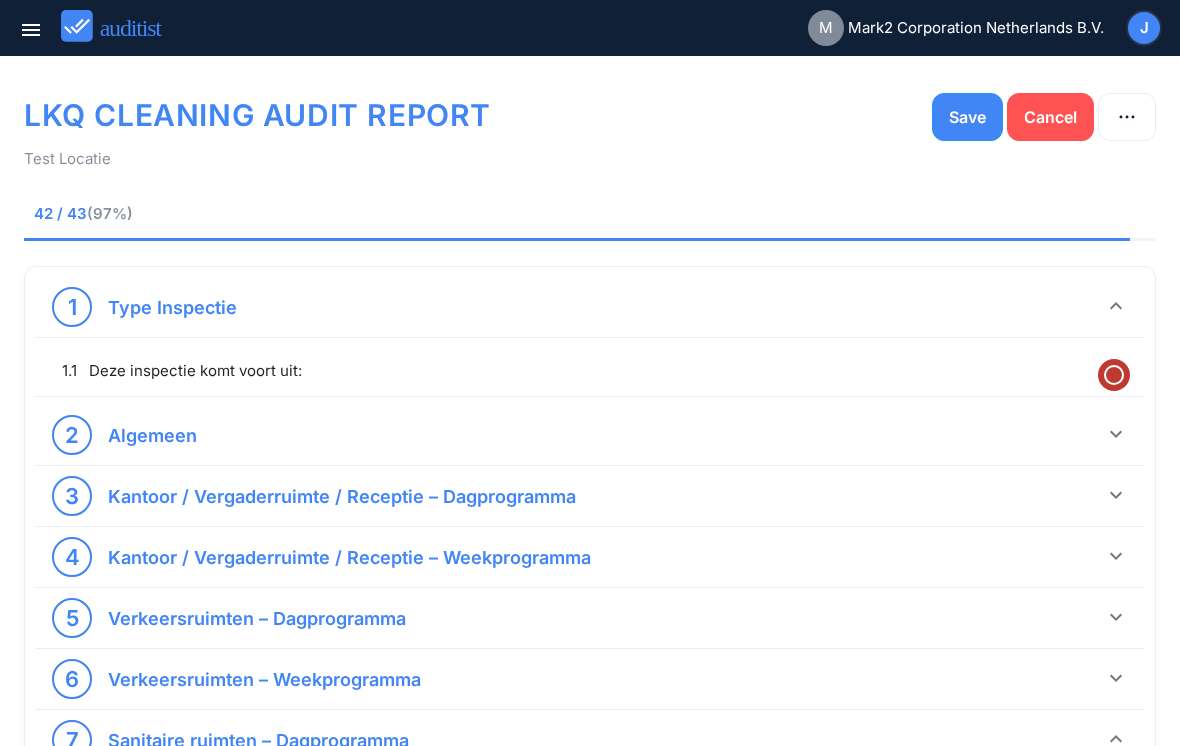 click on "Save" at bounding box center [967, 117] 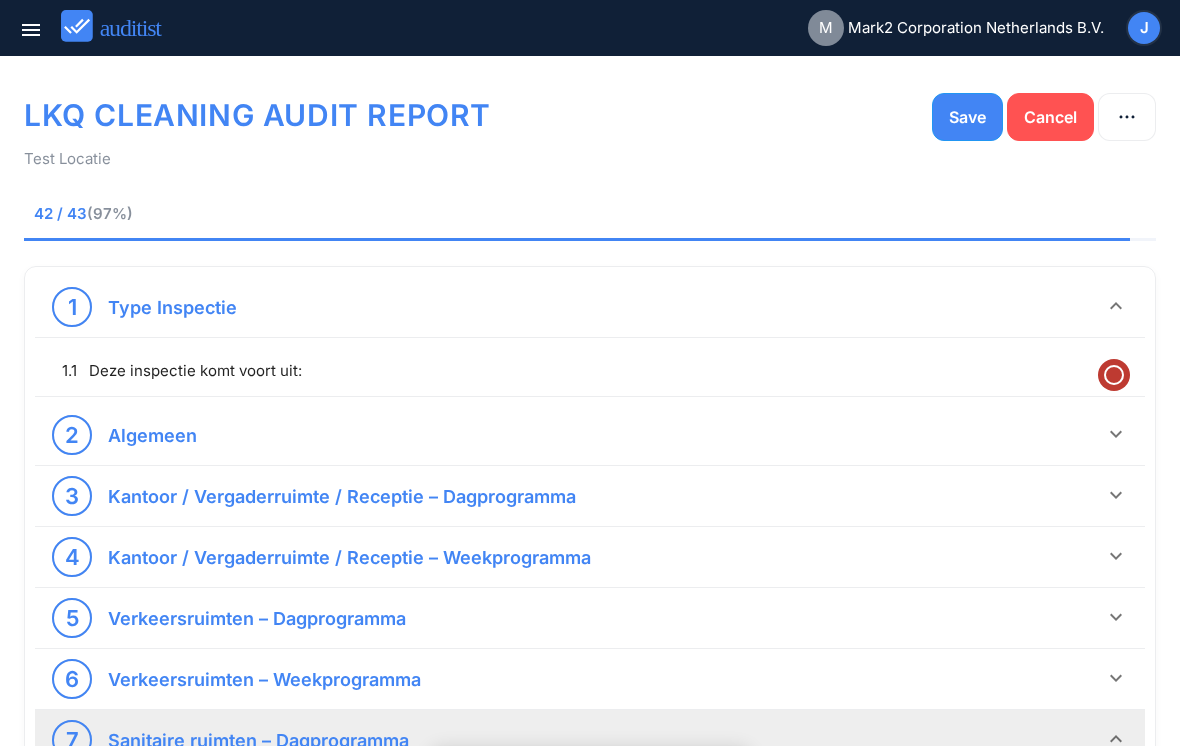 click on "7
Sanitaire ruimten – Dagprogramma keyboard_arrow_down" at bounding box center [590, 740] 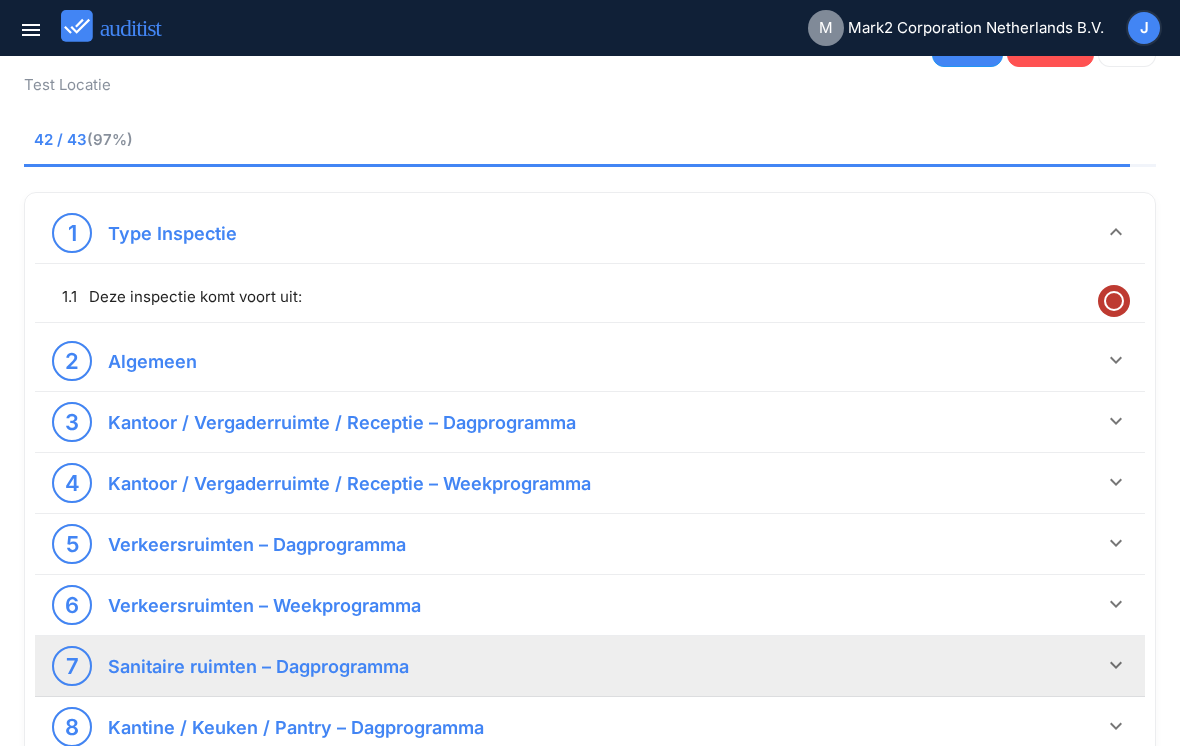 scroll, scrollTop: 0, scrollLeft: 0, axis: both 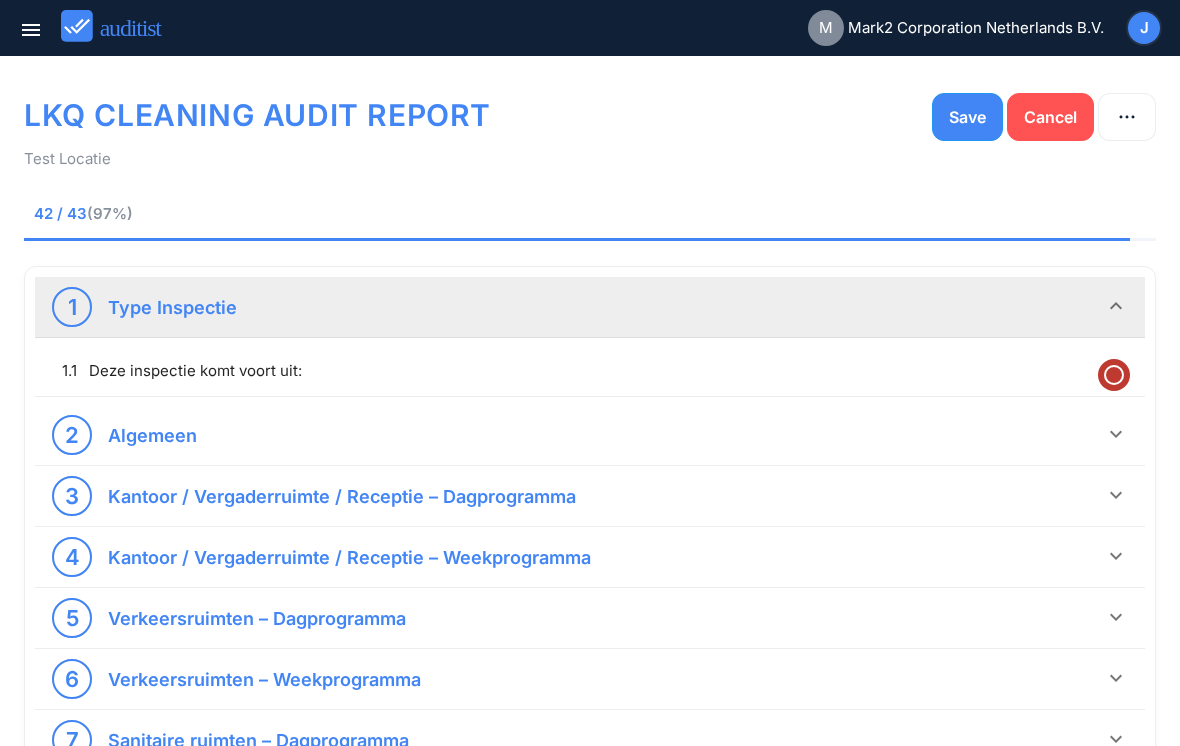 click on "1.1   Deze inspectie komt voort uit:" at bounding box center (575, 371) 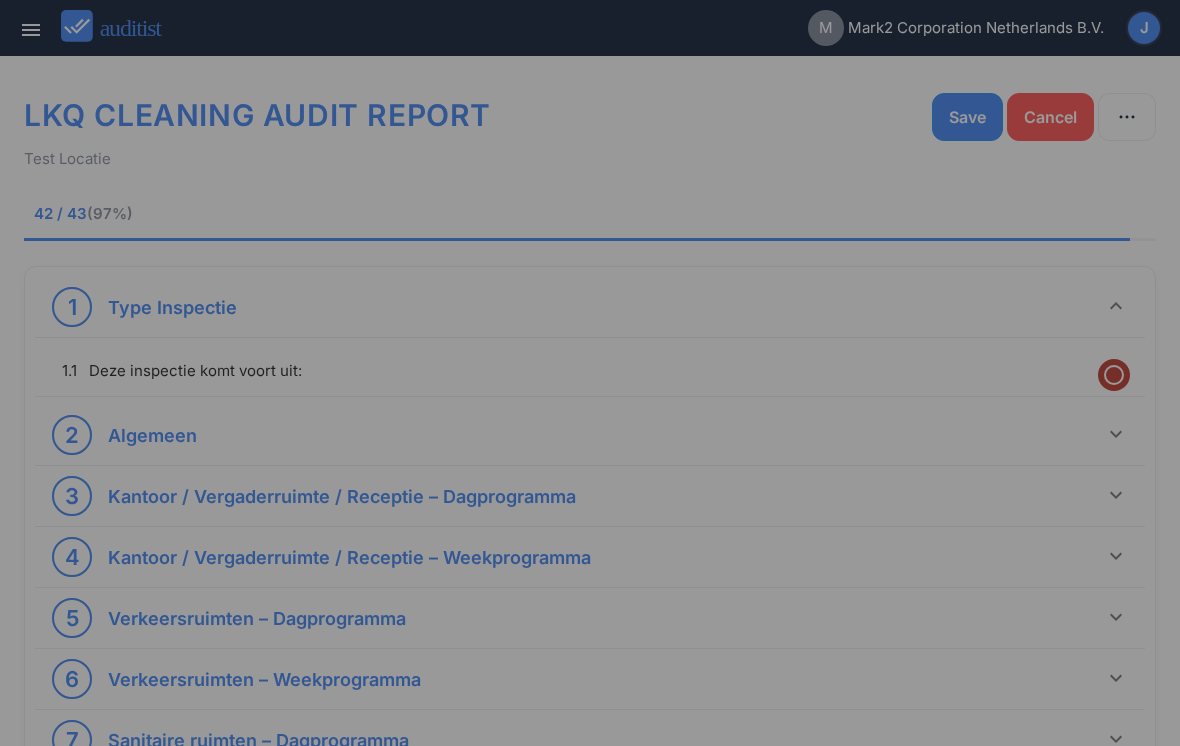 scroll, scrollTop: 116, scrollLeft: 0, axis: vertical 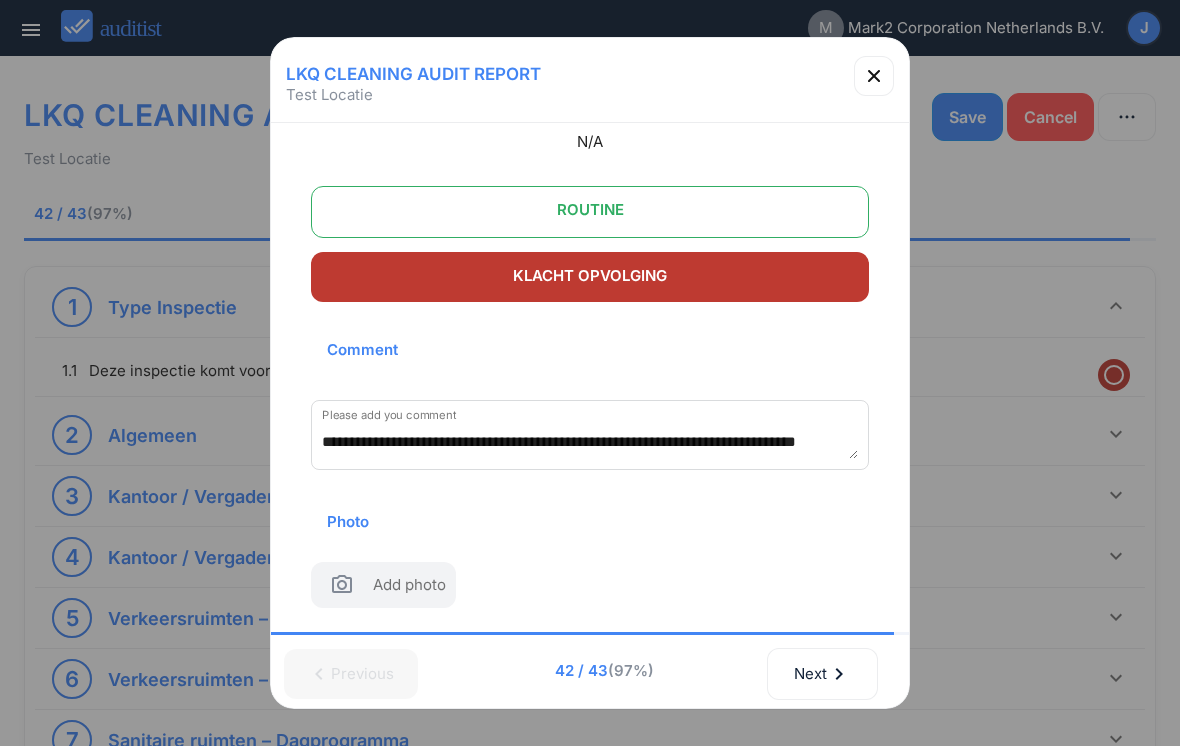 click 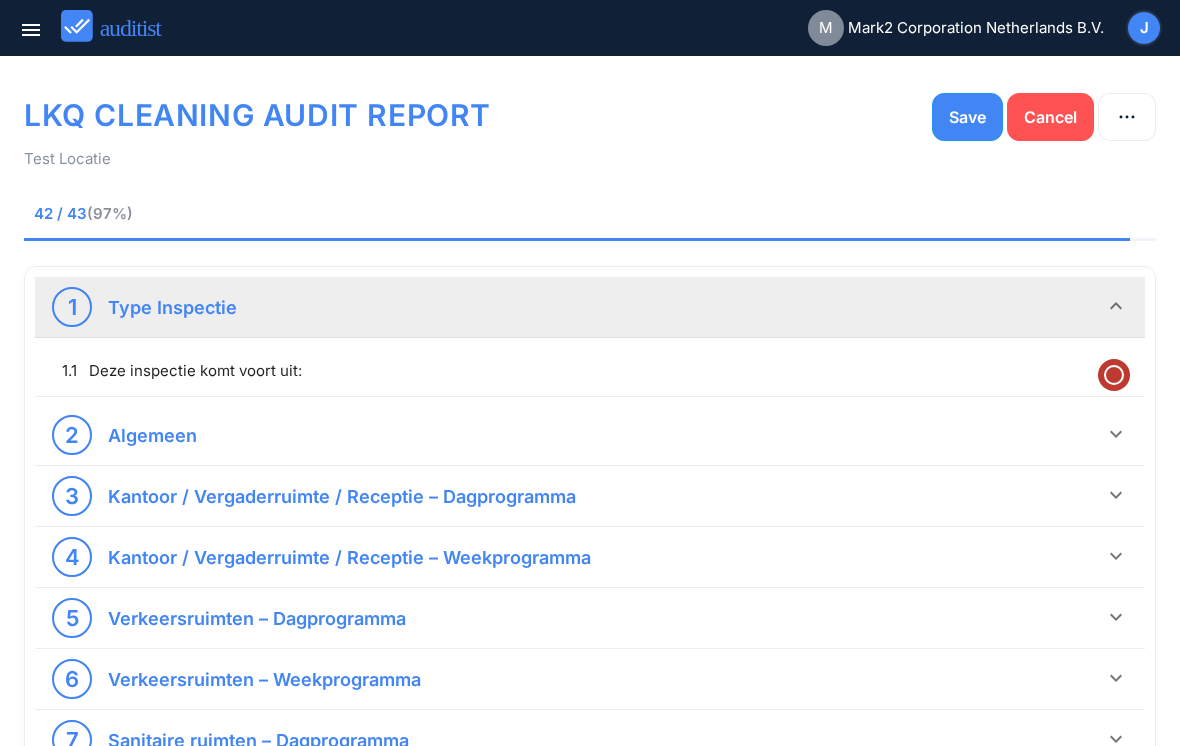 click on "Type Inspectie" at bounding box center [172, 307] 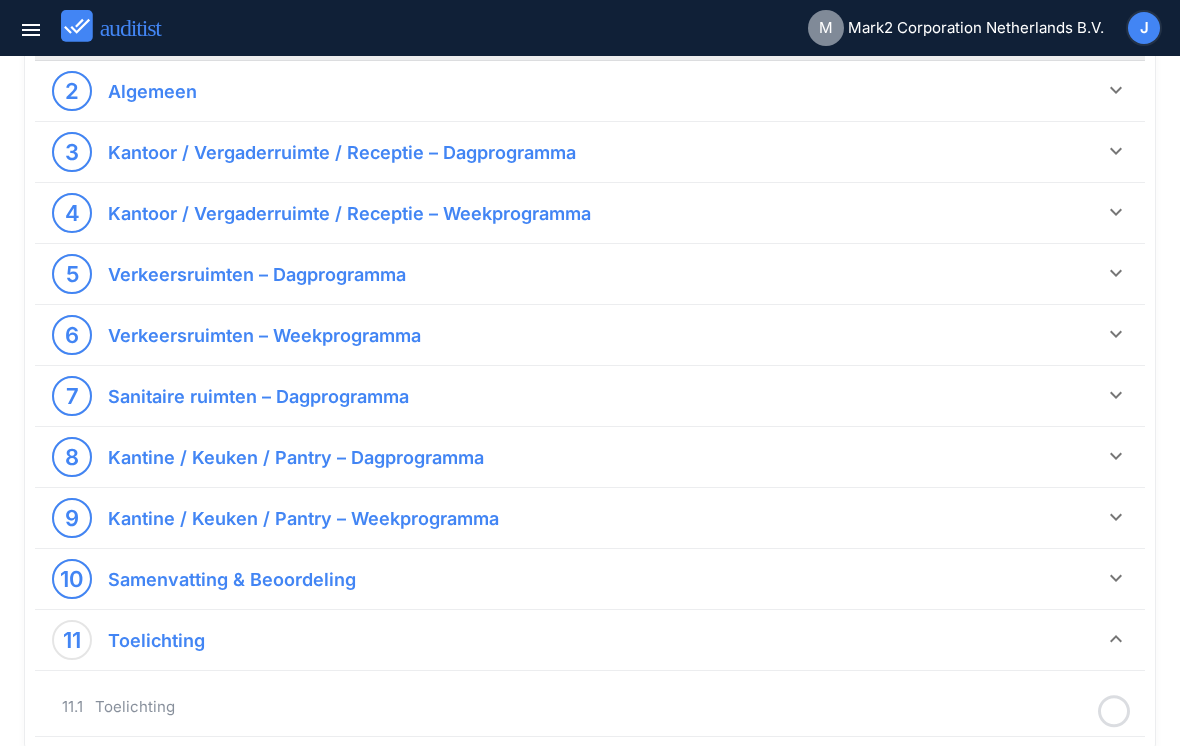 scroll, scrollTop: 361, scrollLeft: 0, axis: vertical 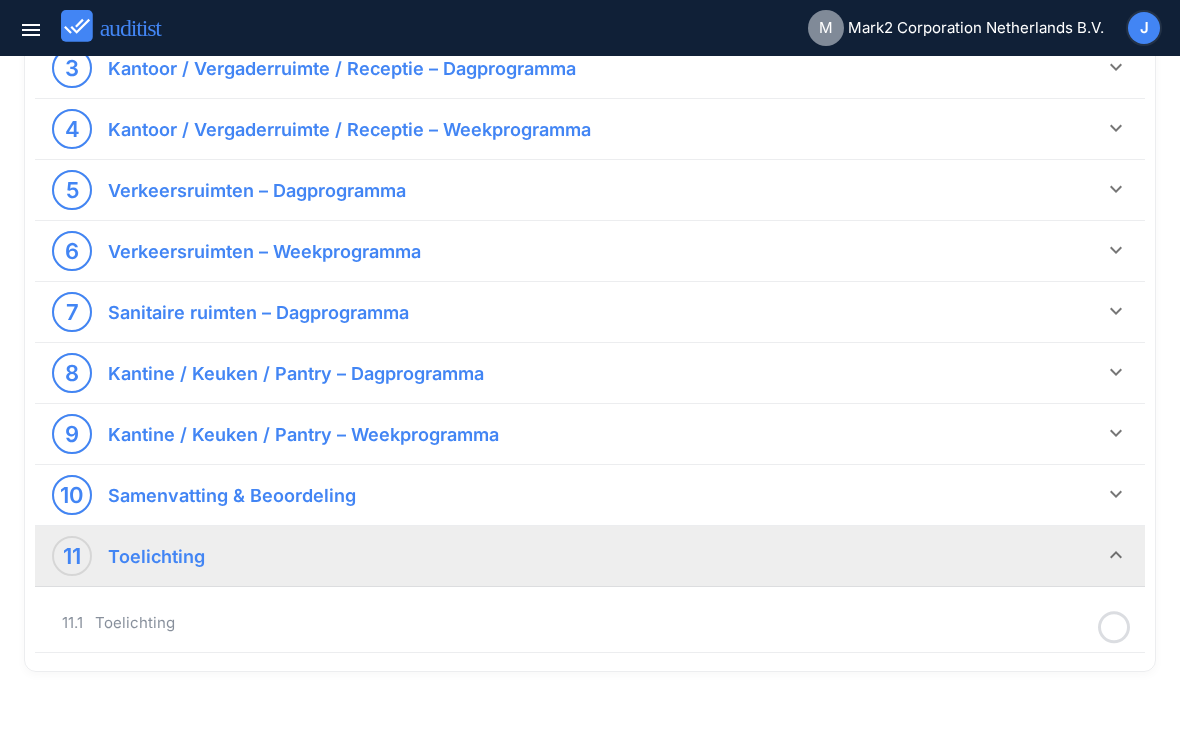 click on "Toelichting" at bounding box center (156, 556) 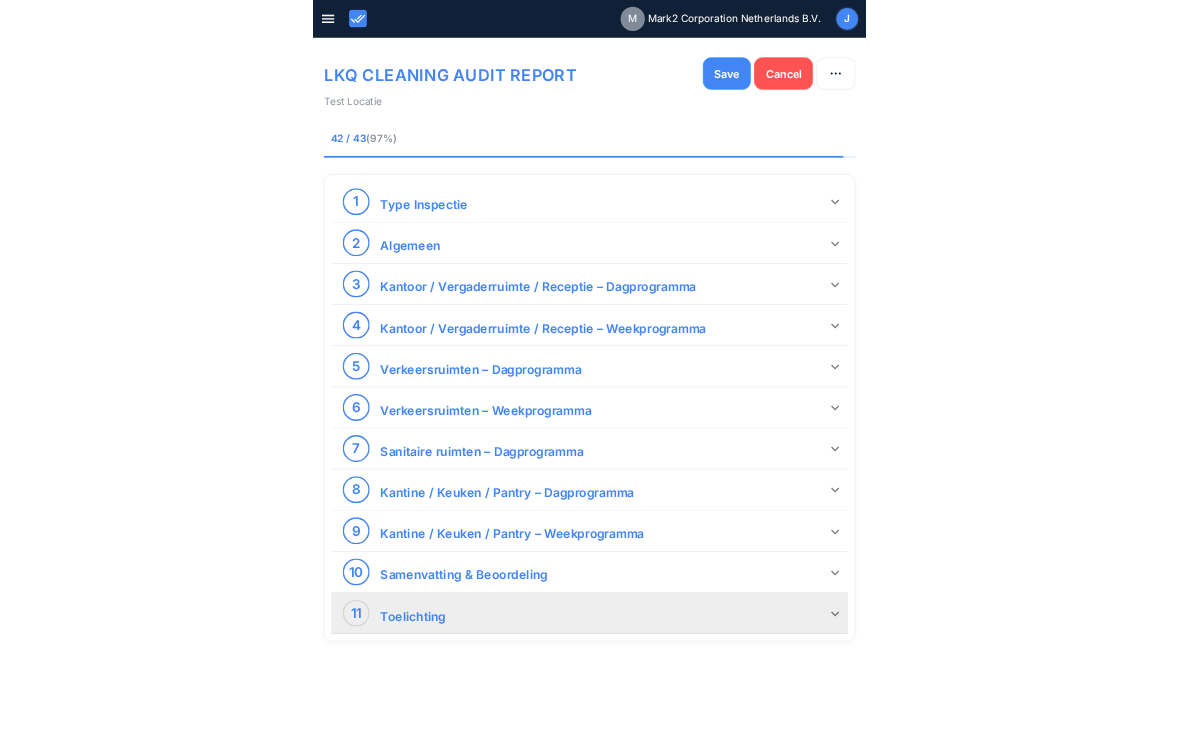 scroll, scrollTop: 288, scrollLeft: 0, axis: vertical 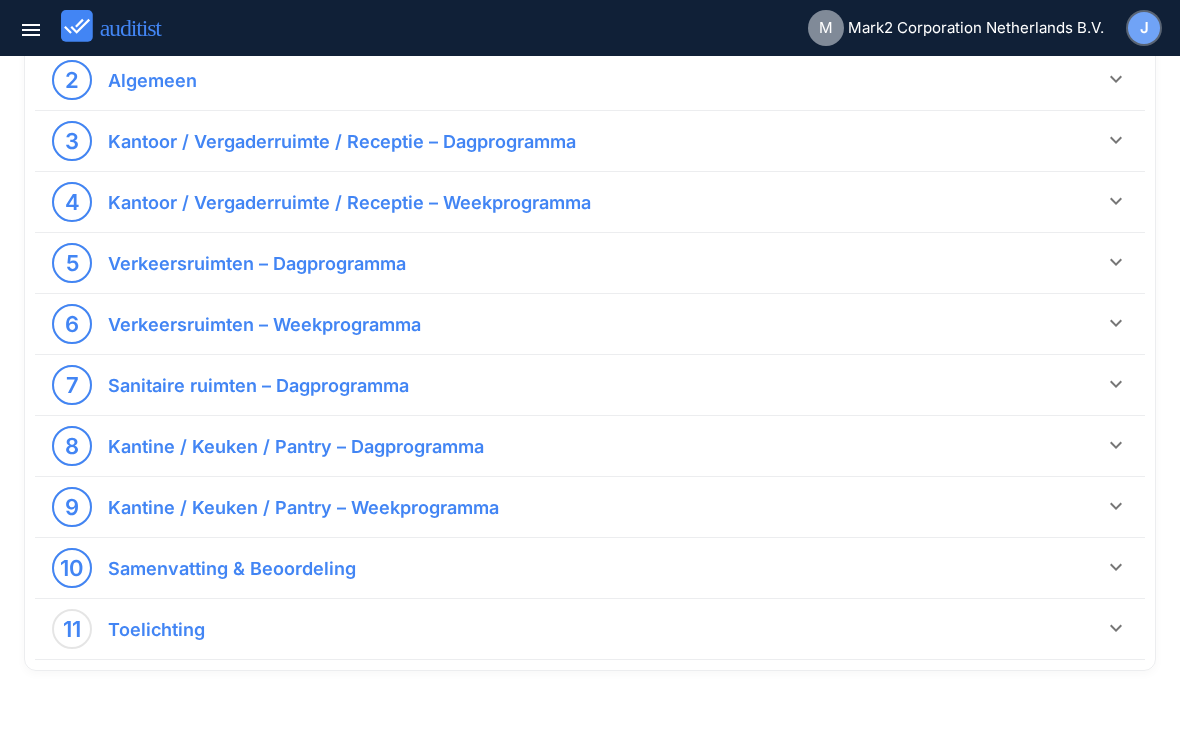 click on "J" at bounding box center [1144, 28] 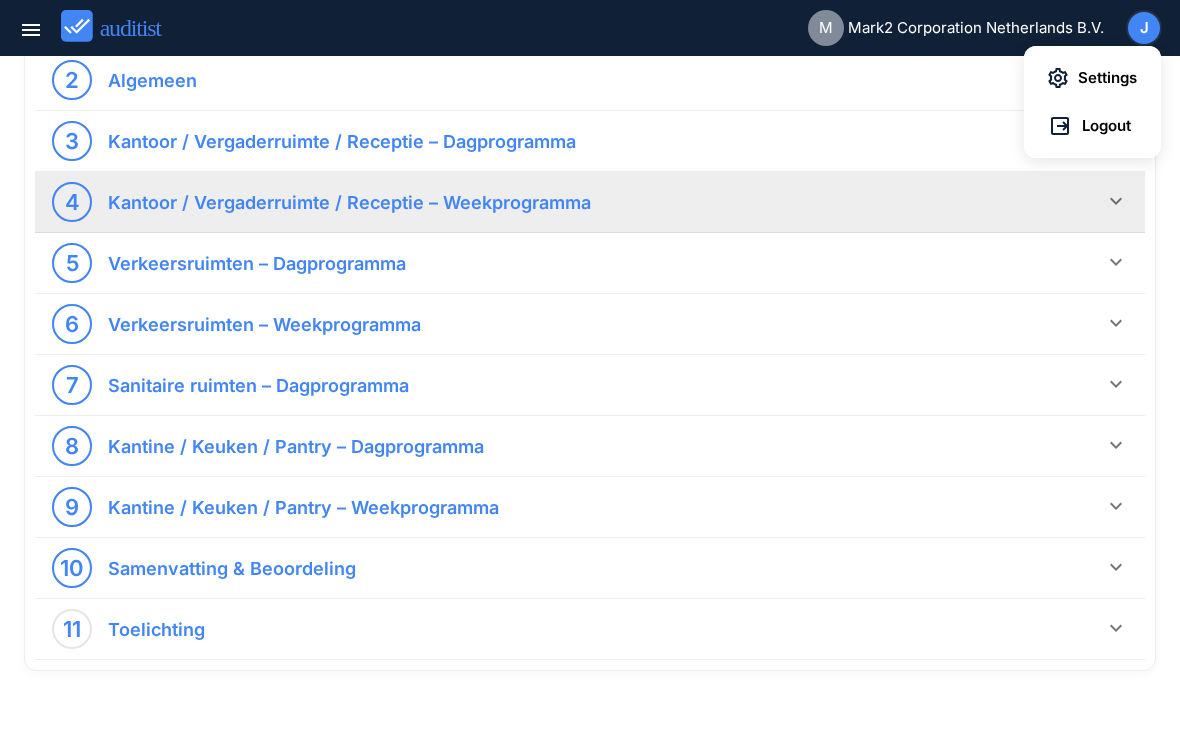 click on "4
Kantoor / Vergaderruimte / Receptie – Weekprogramma keyboard_arrow_down" at bounding box center (590, 202) 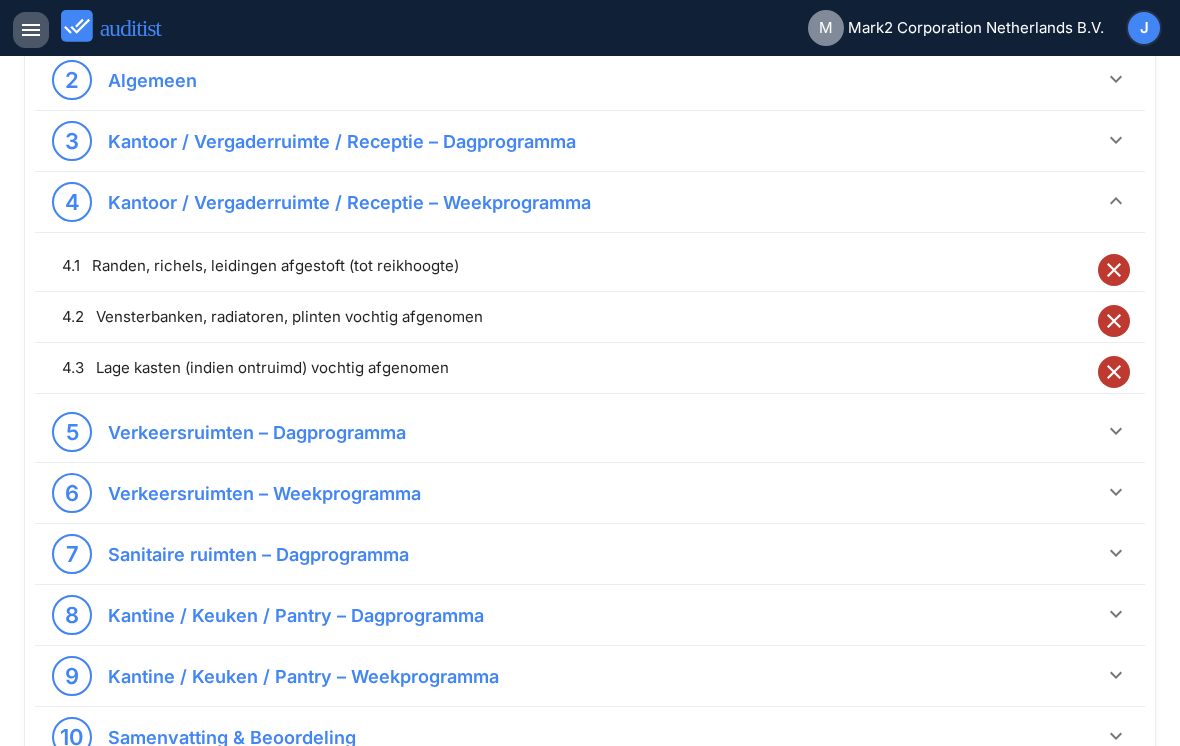 click on "menu" at bounding box center (31, 30) 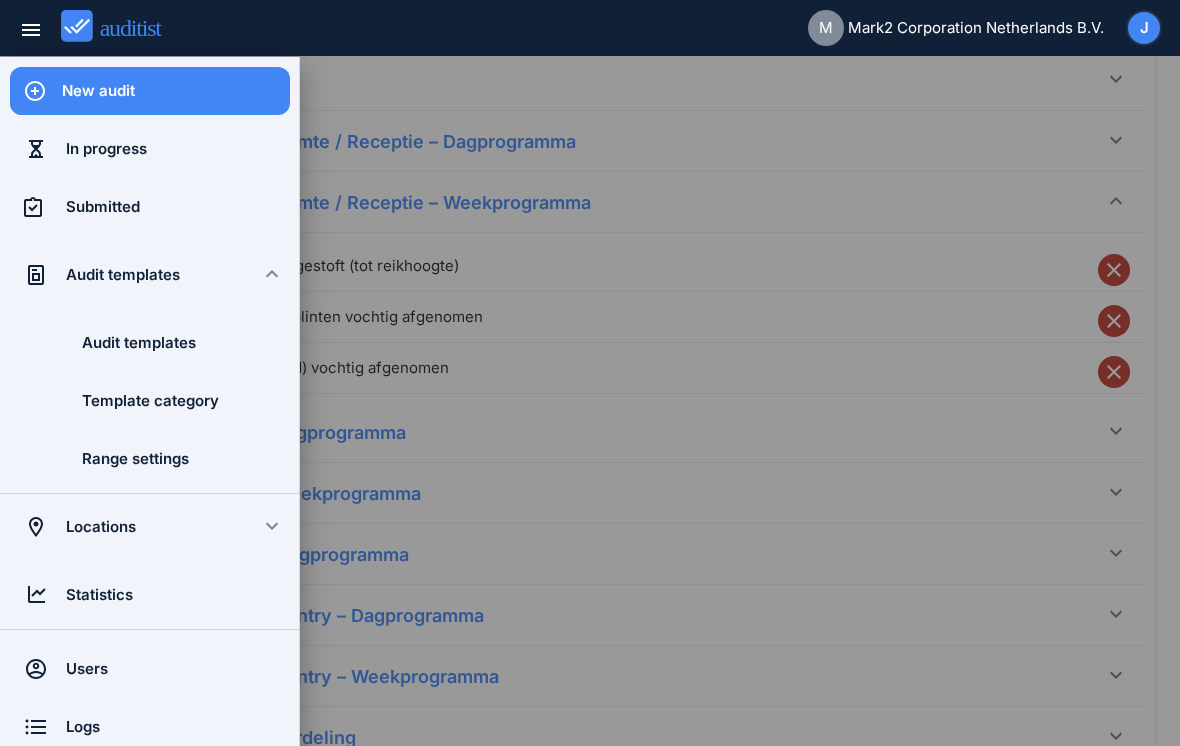 click on "In progress" at bounding box center (178, 149) 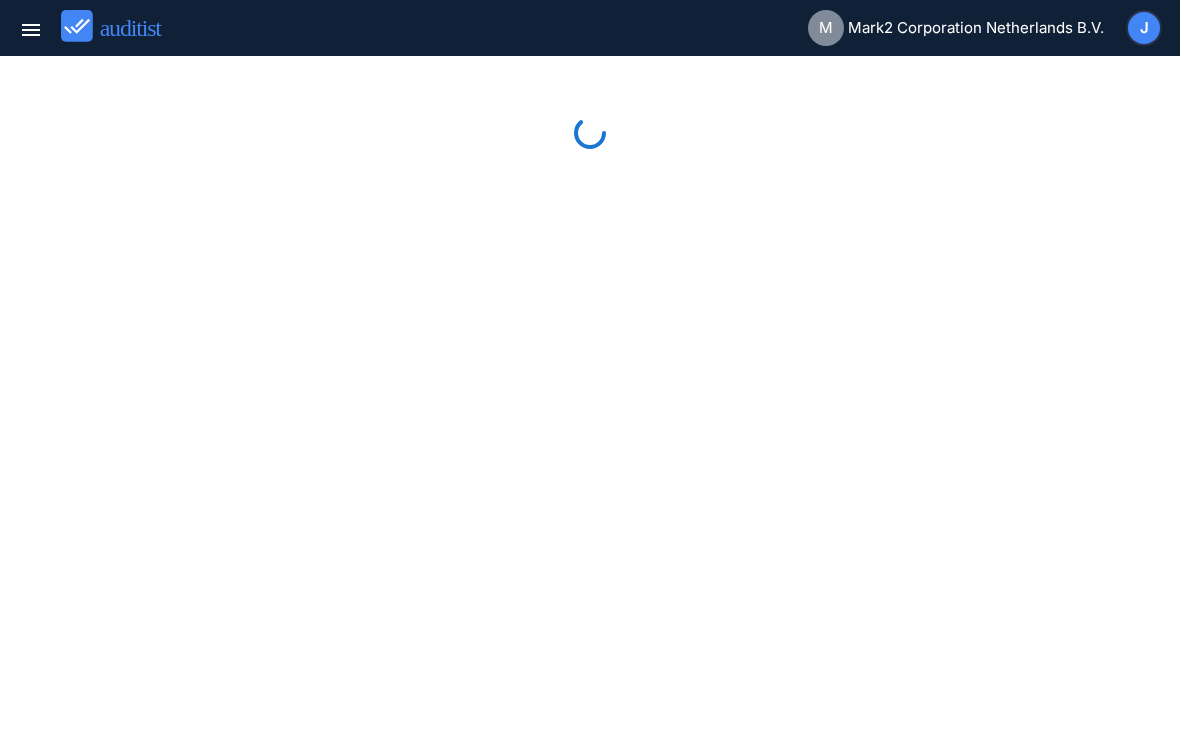 scroll, scrollTop: 0, scrollLeft: 0, axis: both 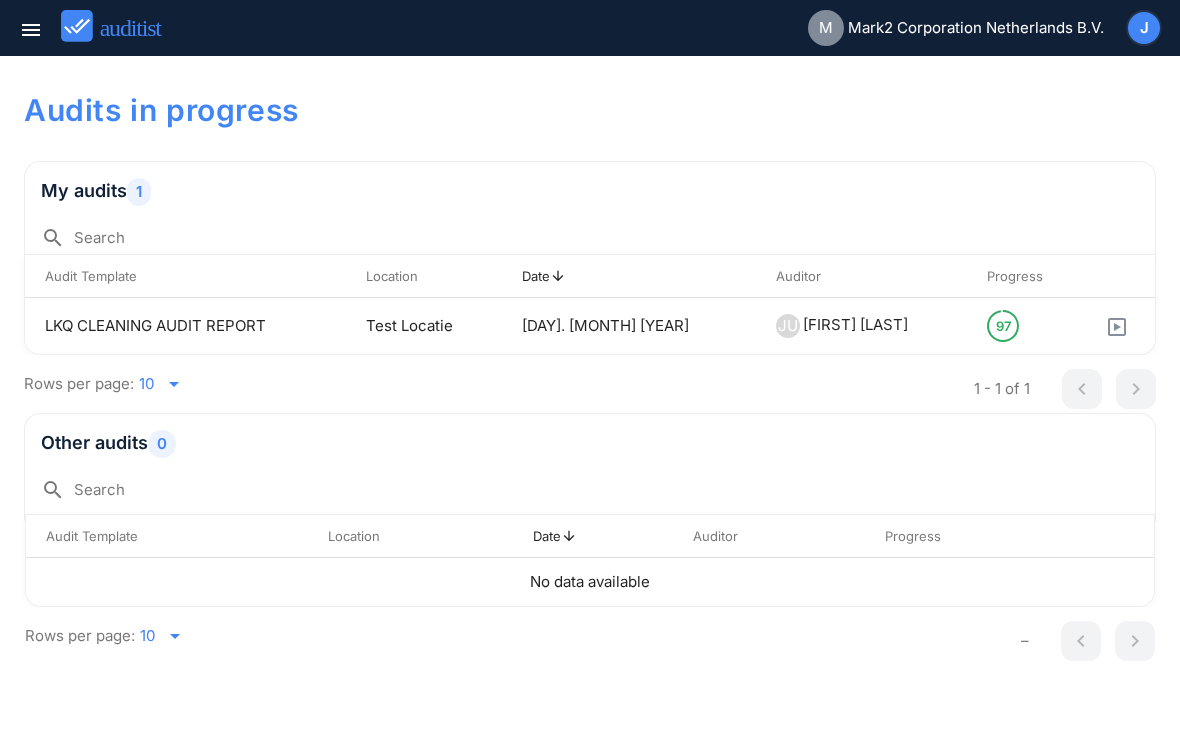 click 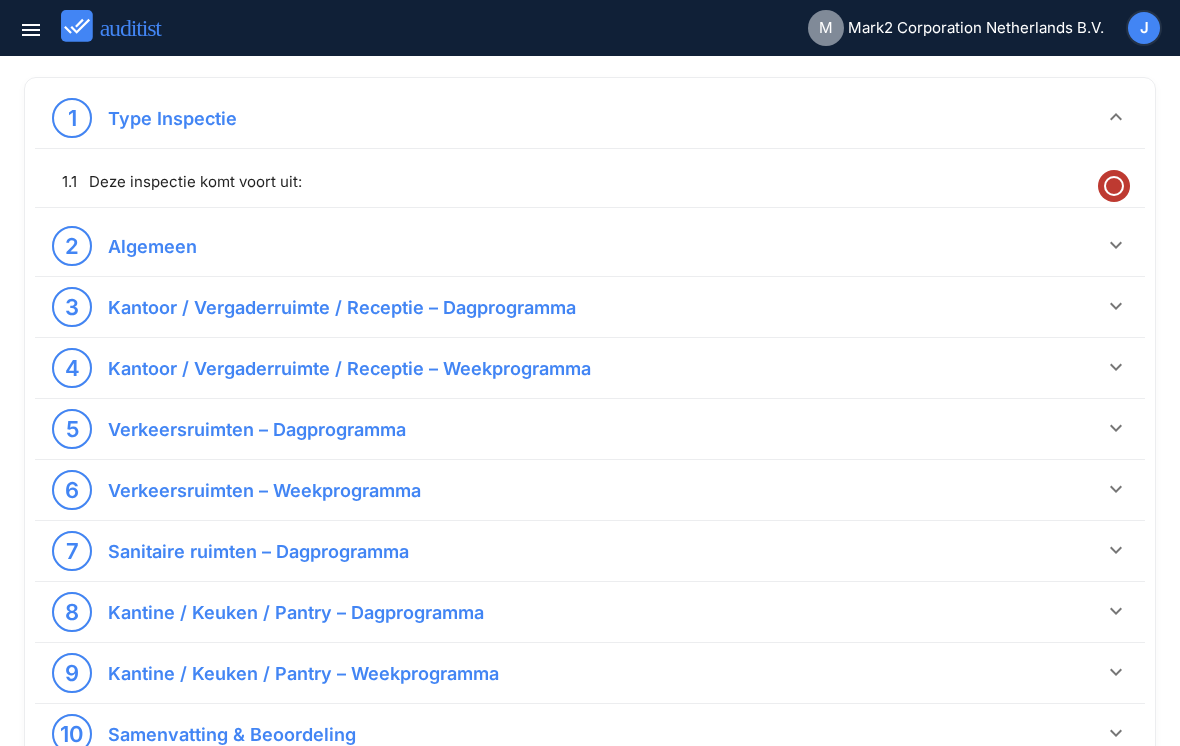 scroll, scrollTop: 355, scrollLeft: 0, axis: vertical 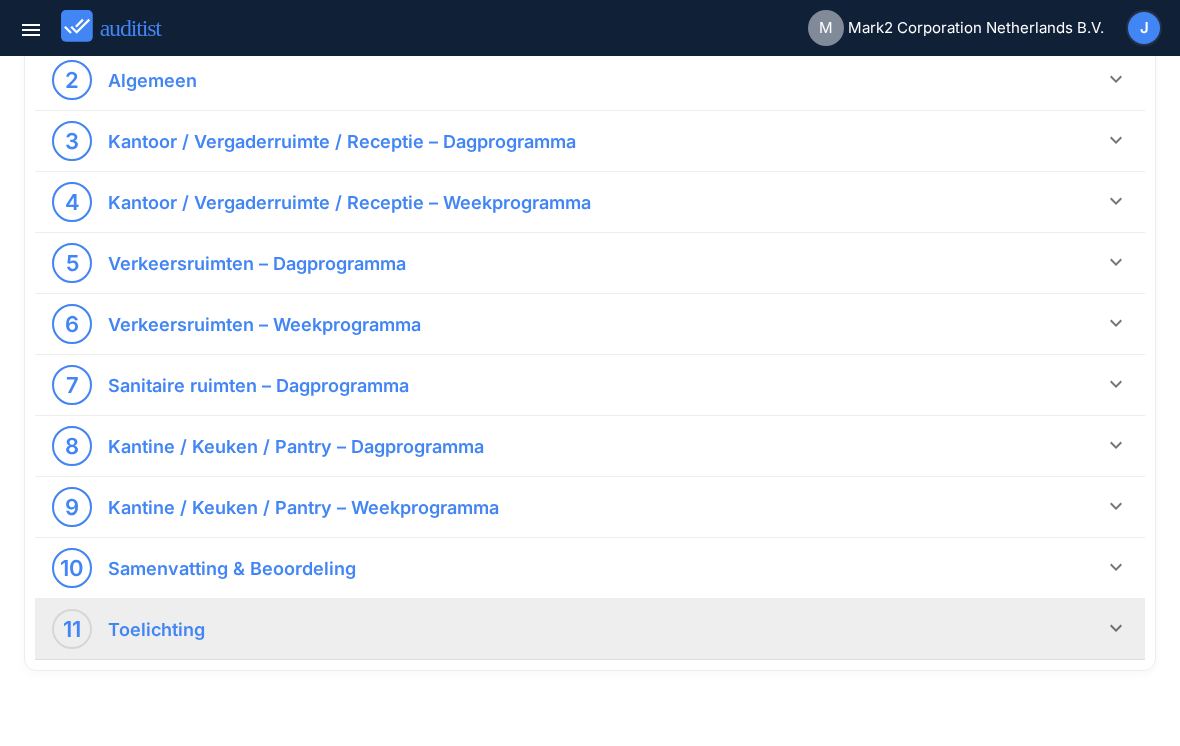 click on "Toelichting" at bounding box center (168, 629) 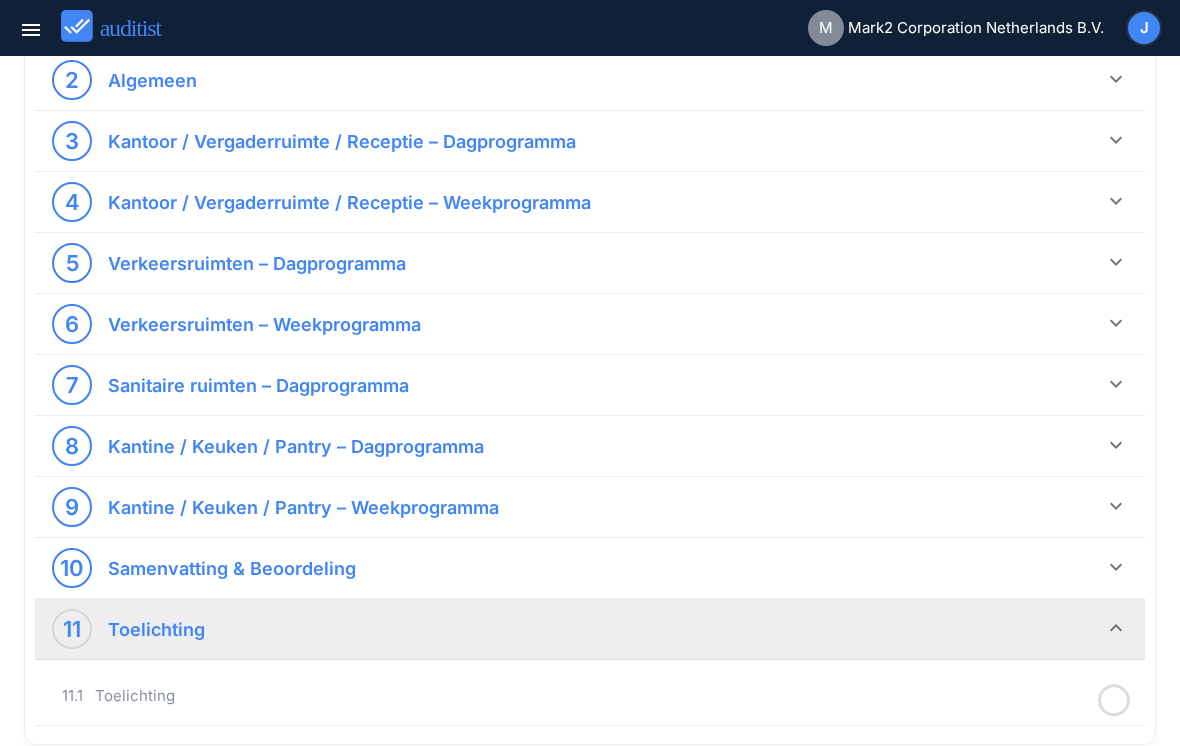 click on "Toelichting" at bounding box center (156, 629) 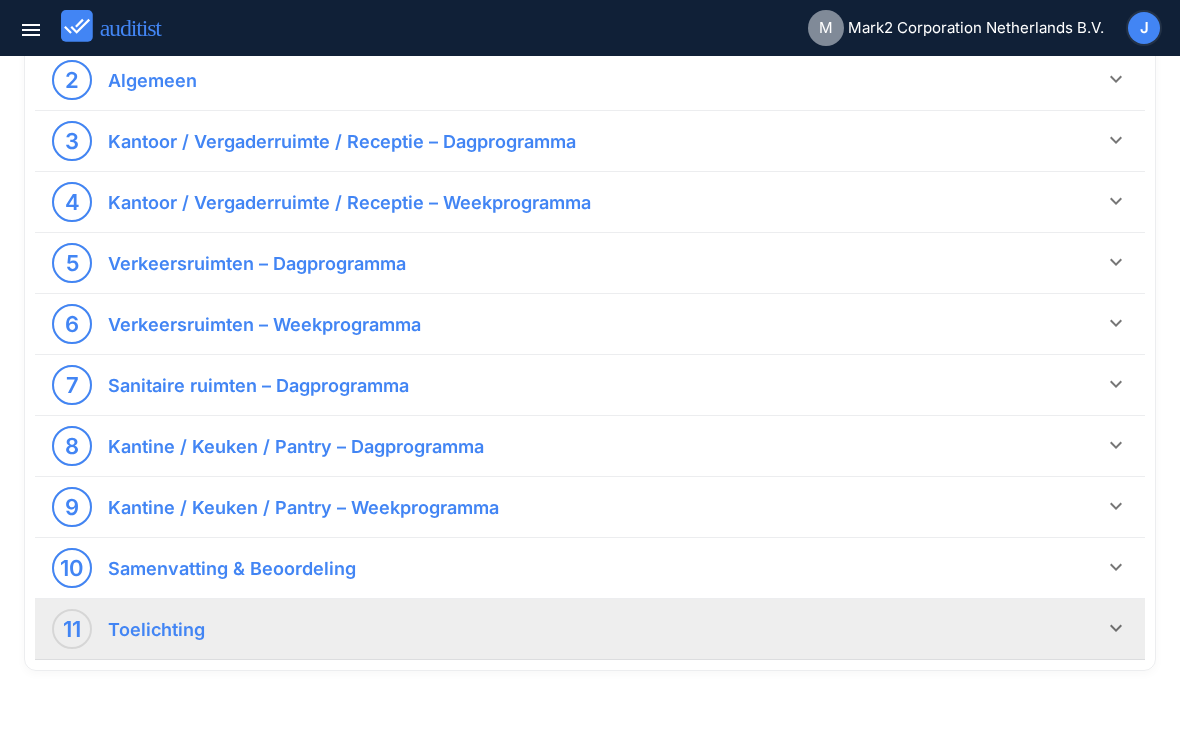 click on "Toelichting" at bounding box center [168, 629] 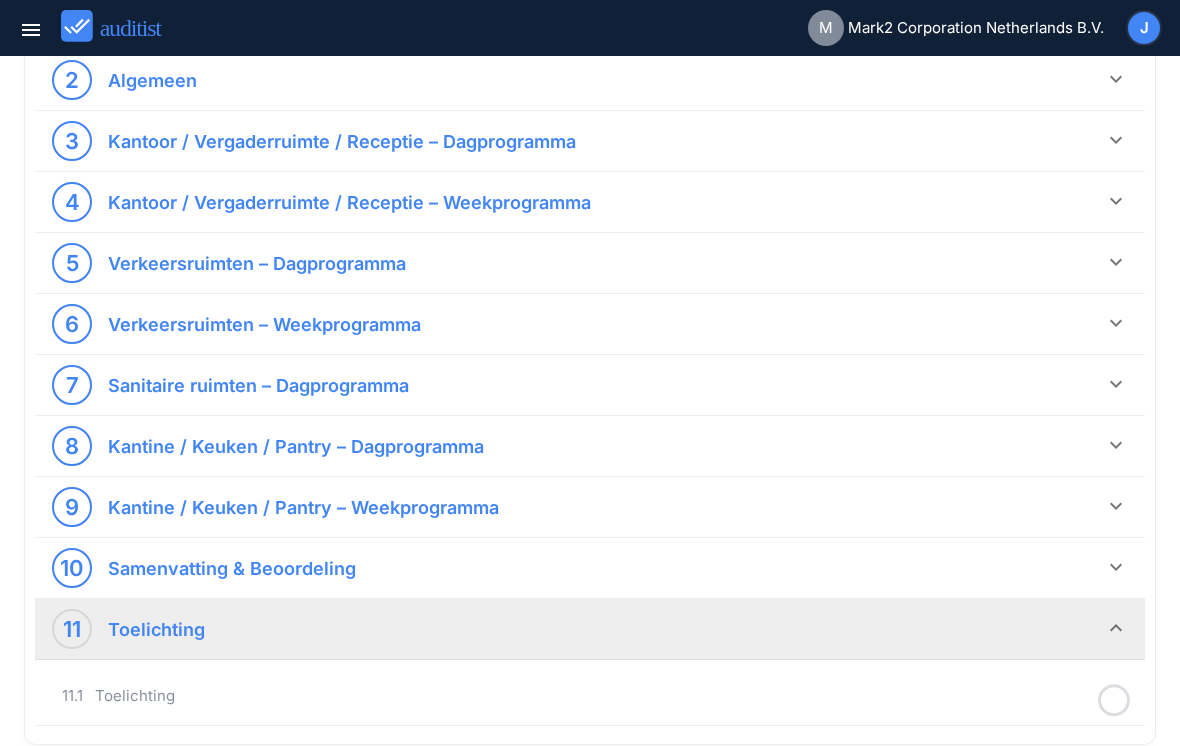 click on "Toelichting" at bounding box center (156, 629) 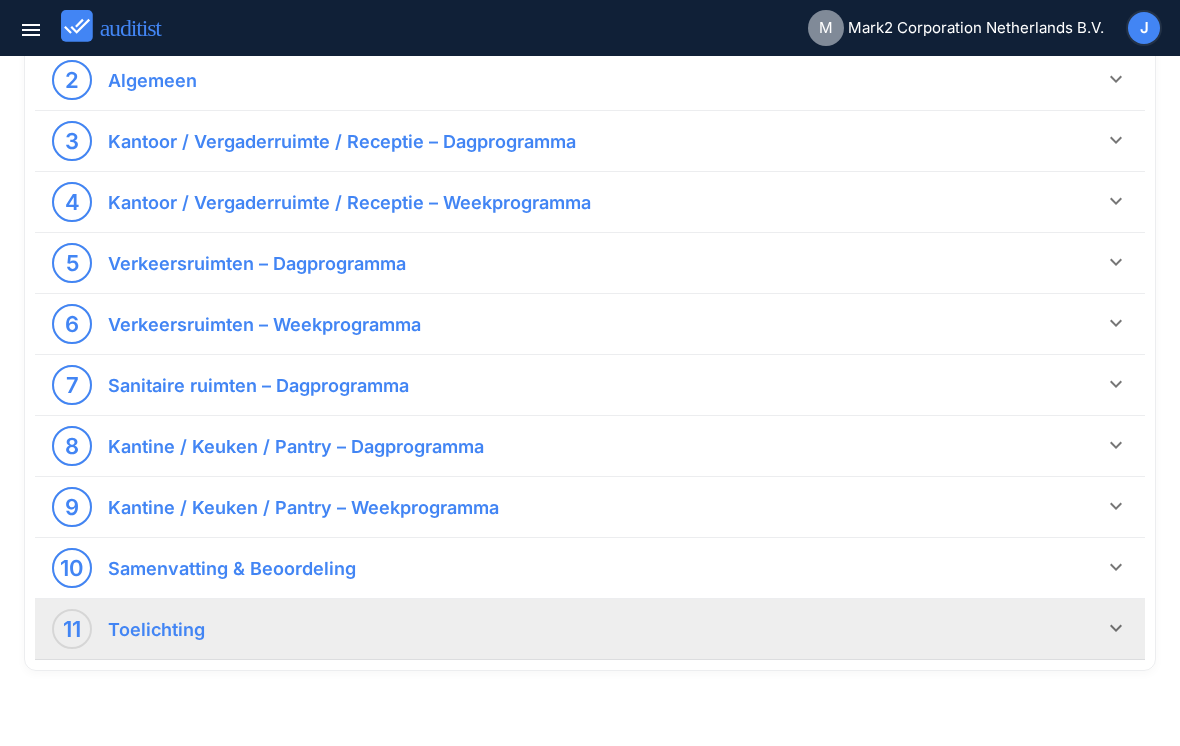 click on "Toelichting" at bounding box center [156, 629] 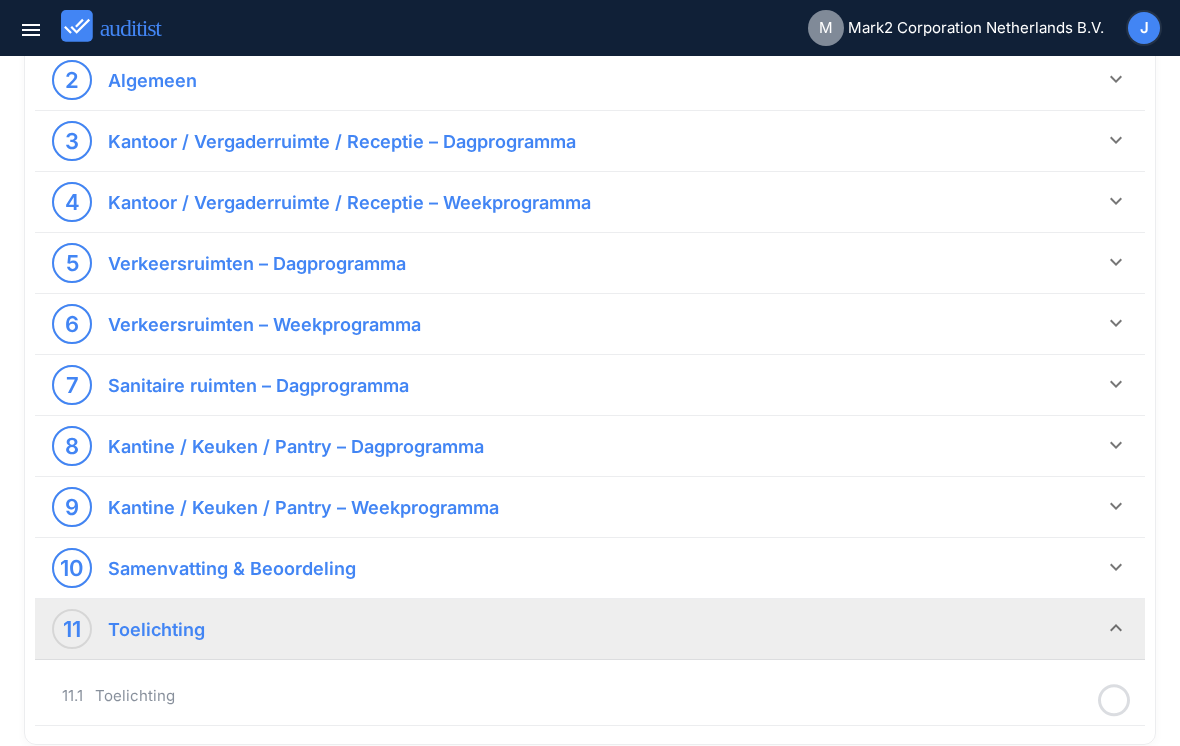 click on "11.1   Toelichting" at bounding box center (575, 696) 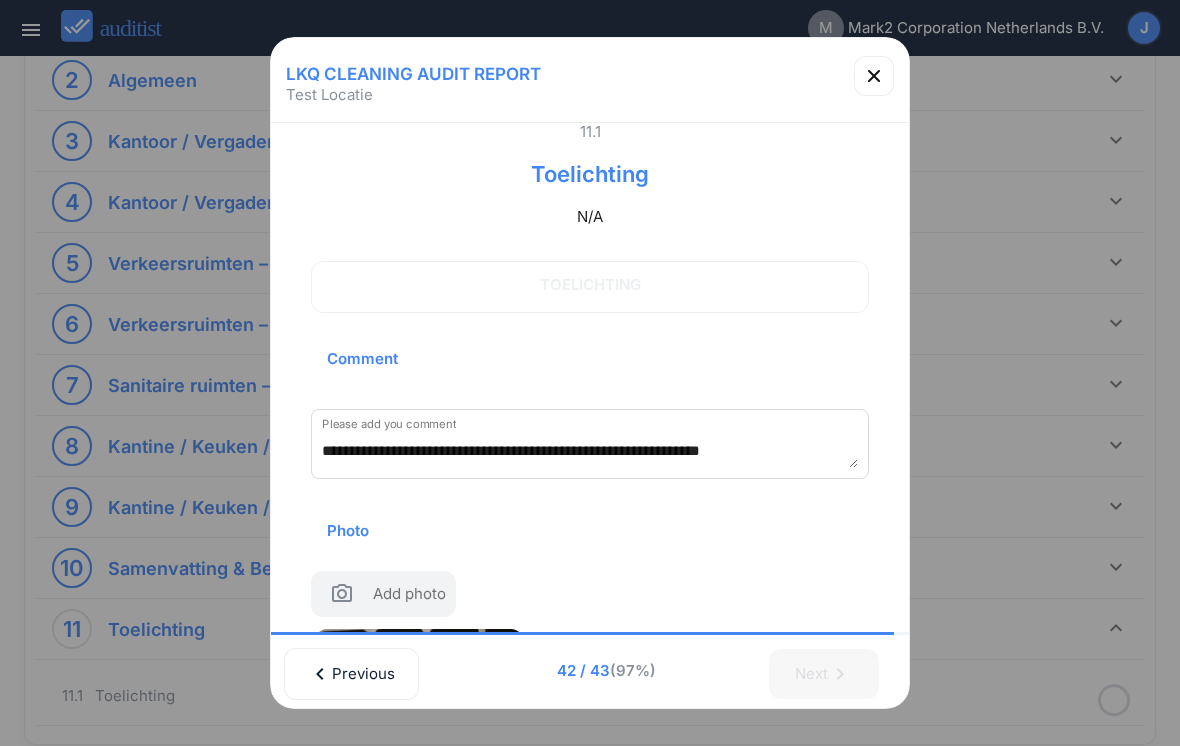 scroll, scrollTop: 40, scrollLeft: 0, axis: vertical 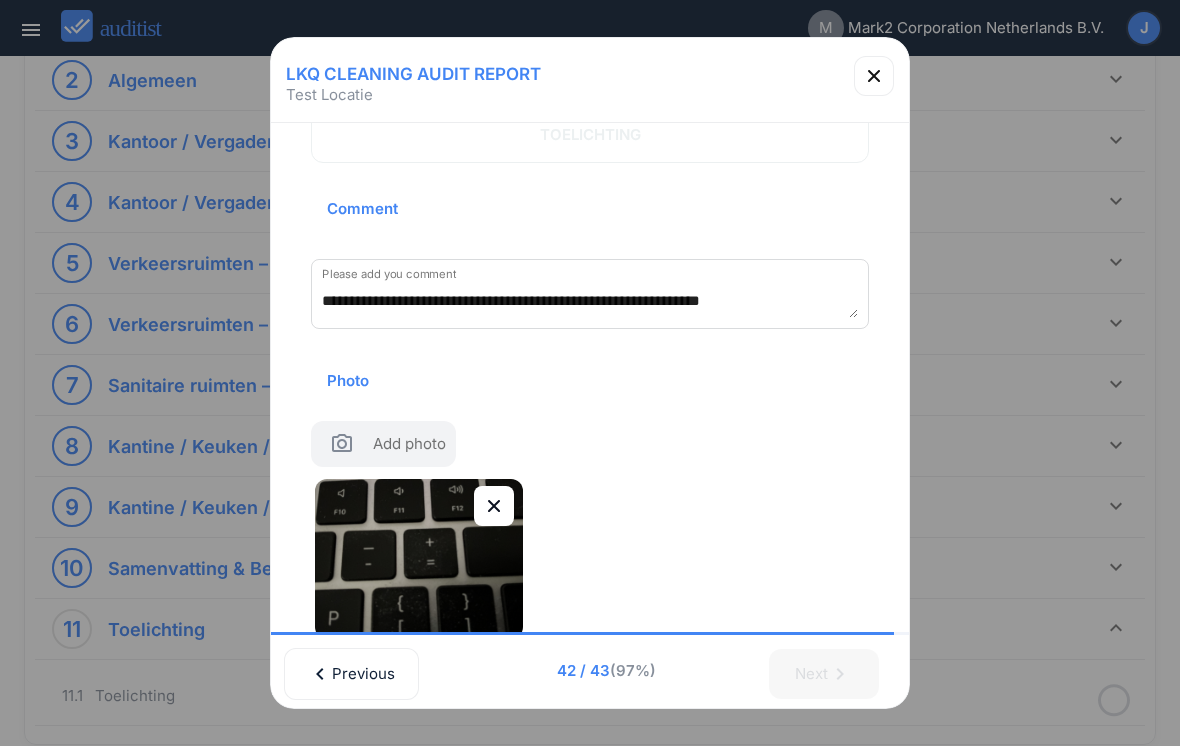 click on "Next
chevron_right" at bounding box center (832, 671) 